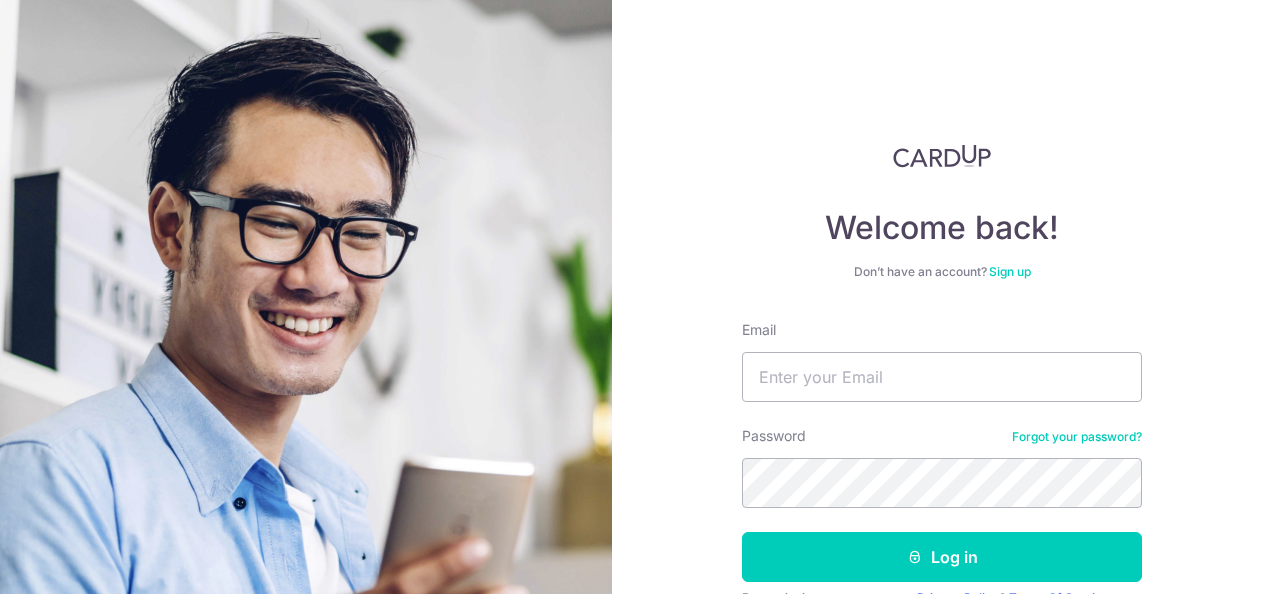 scroll, scrollTop: 0, scrollLeft: 0, axis: both 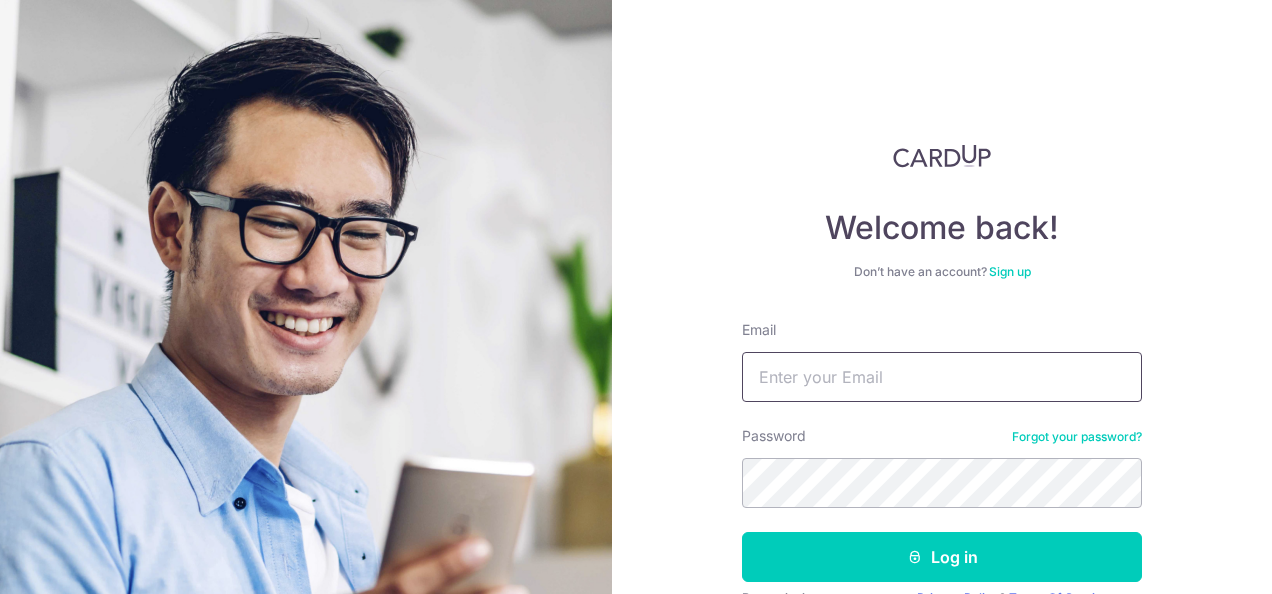 type on "[EMAIL]" 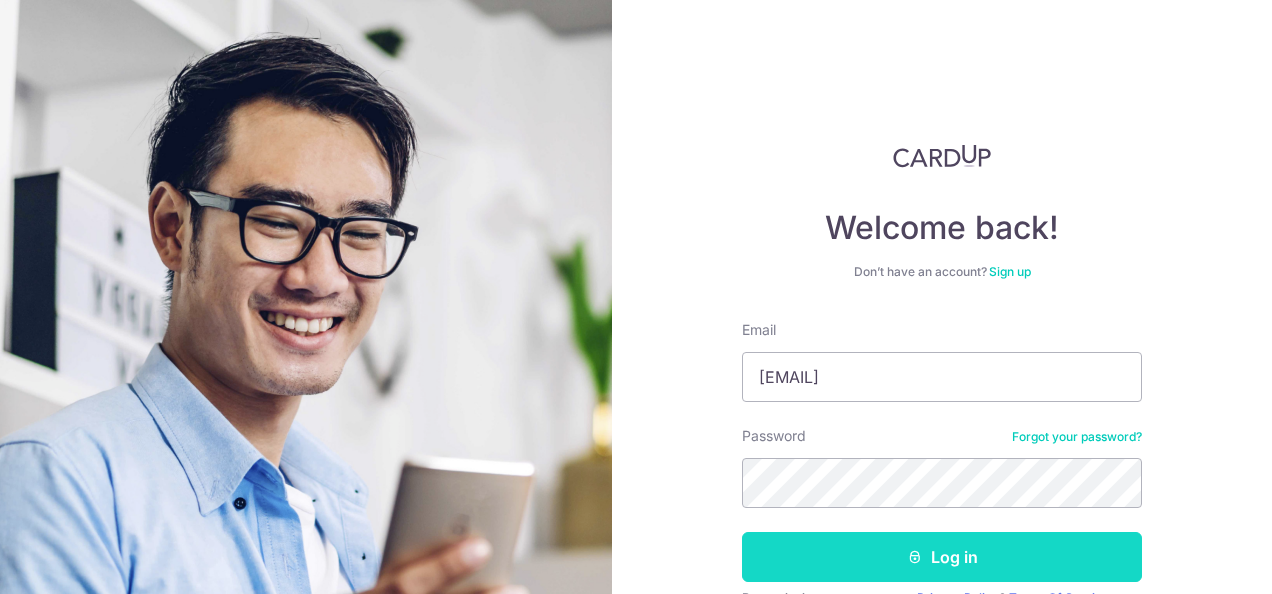 click on "Log in" at bounding box center [942, 557] 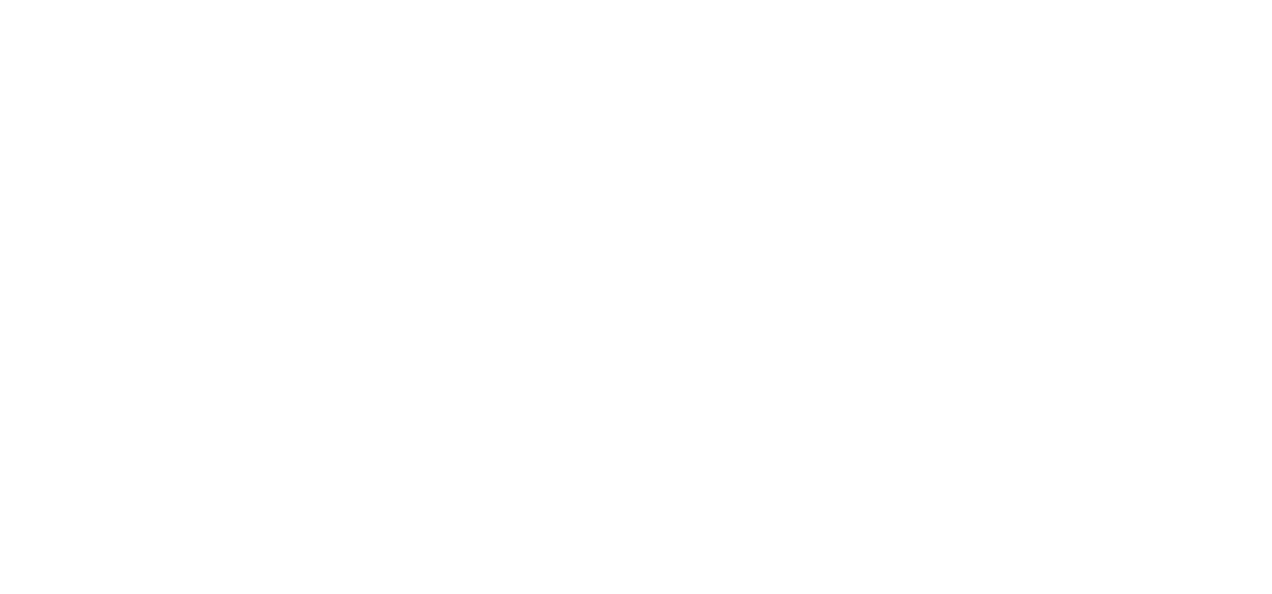 scroll, scrollTop: 0, scrollLeft: 0, axis: both 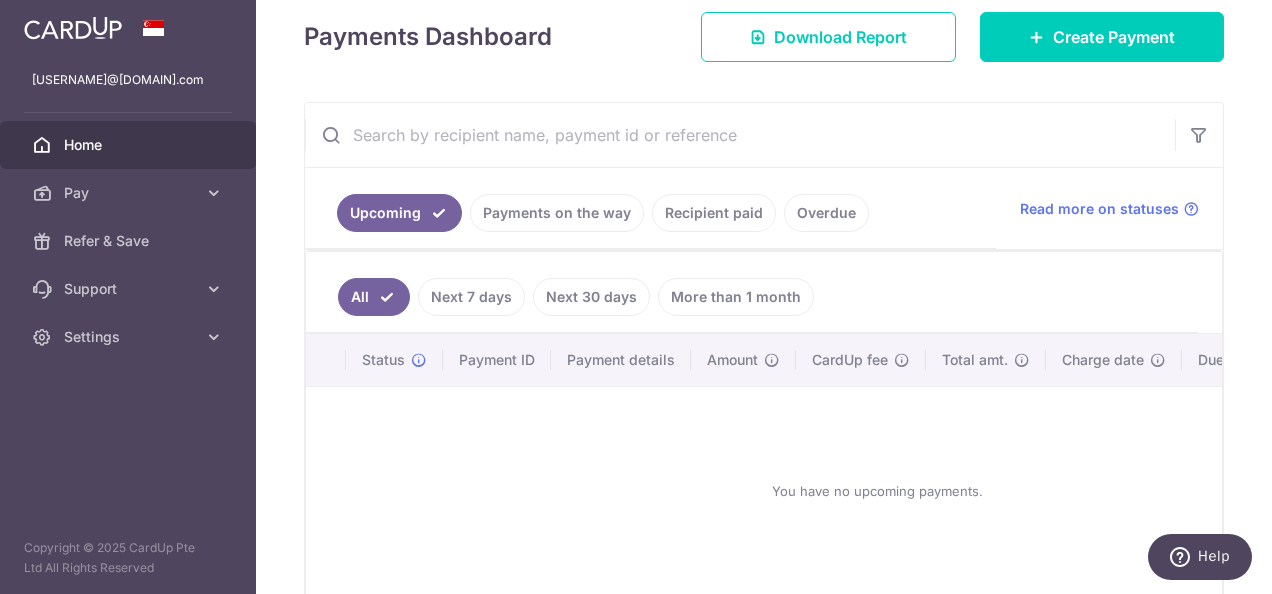 click on "Recipient paid" at bounding box center (714, 213) 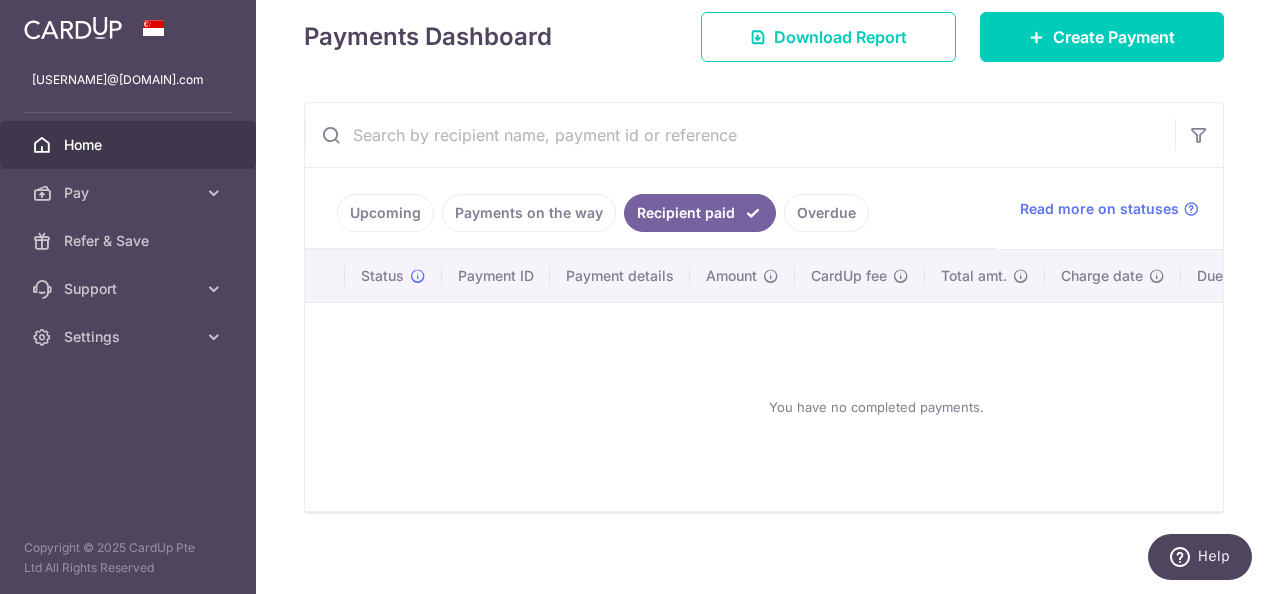 click on "Payments on the way" at bounding box center (529, 213) 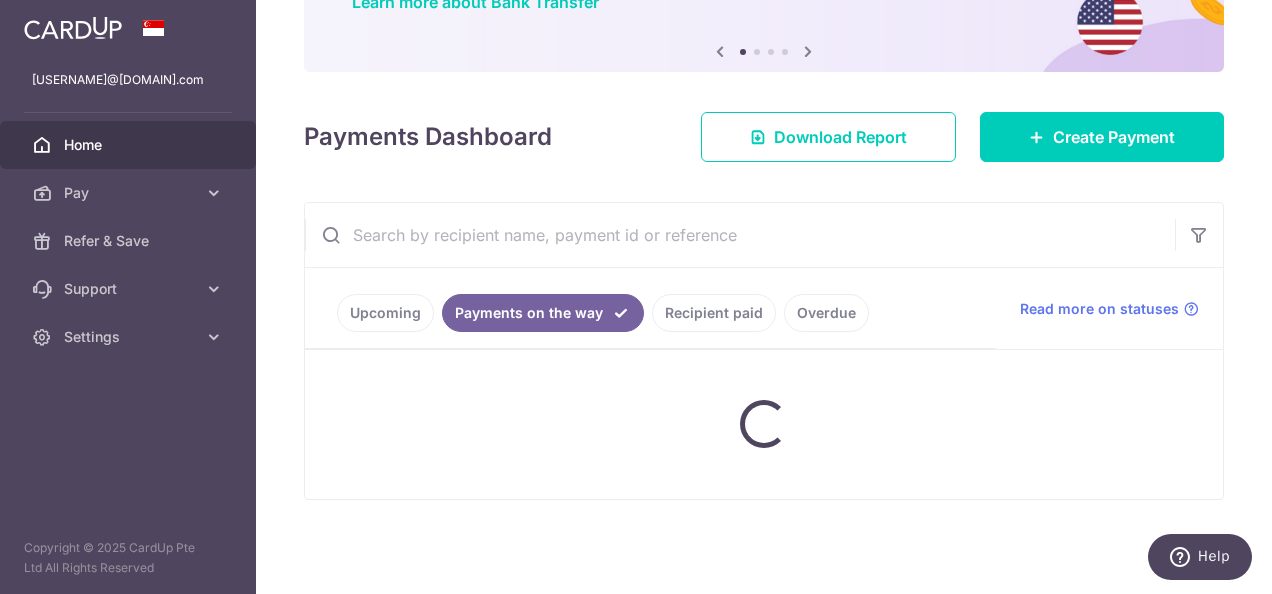 scroll, scrollTop: 168, scrollLeft: 0, axis: vertical 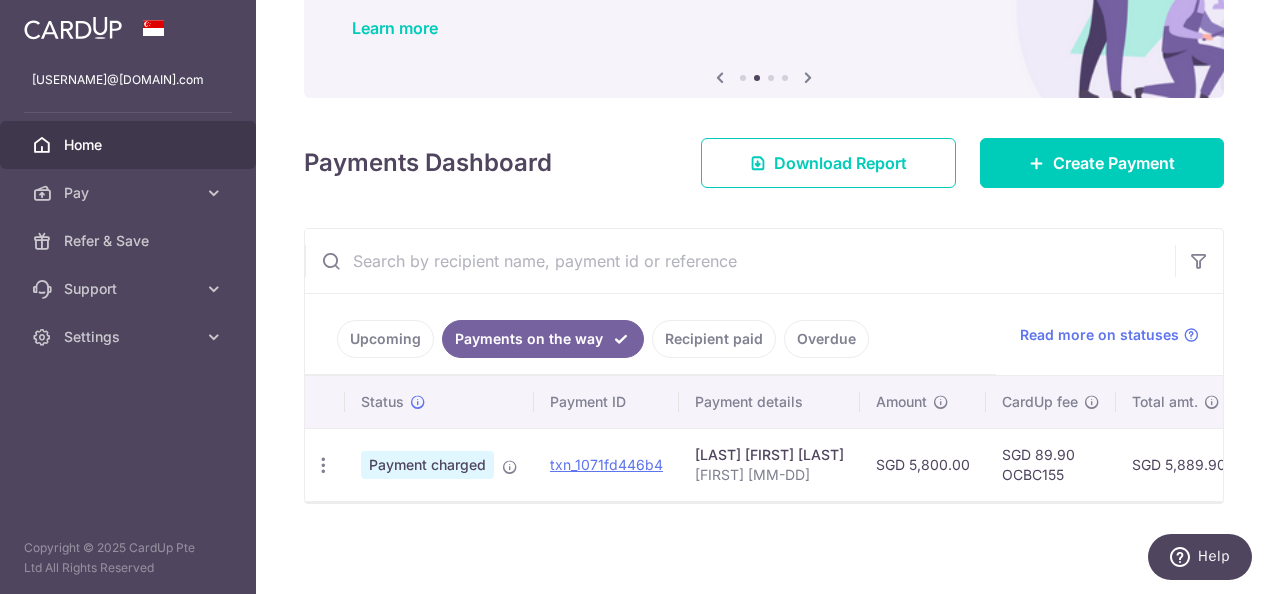 click on "Upcoming" at bounding box center (385, 339) 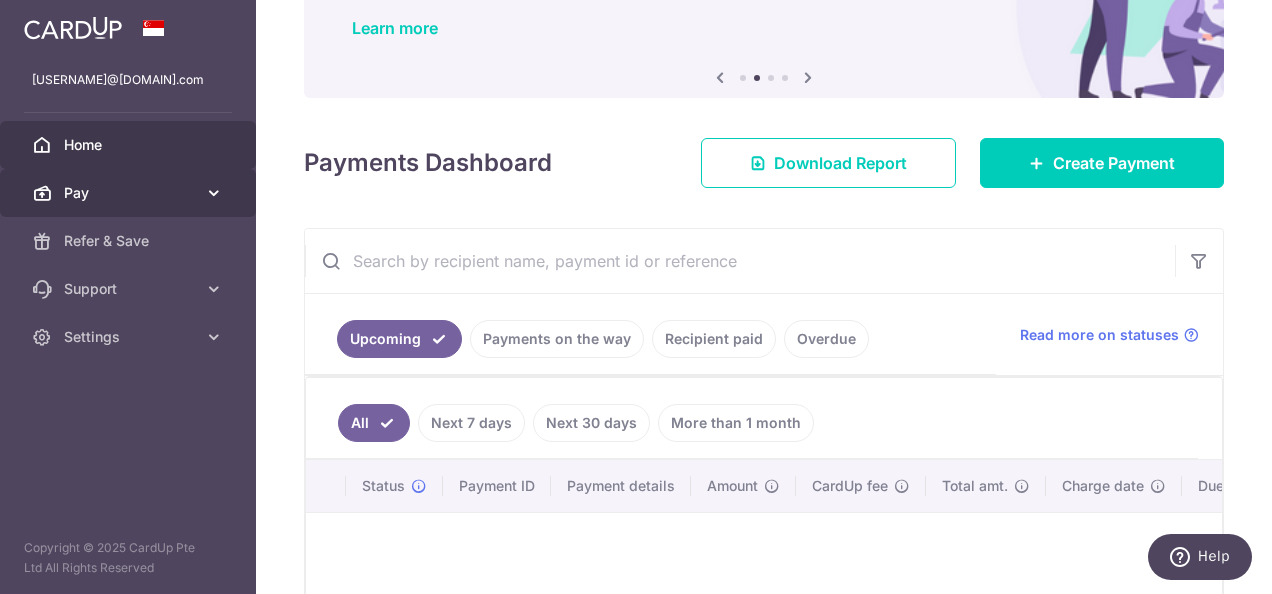 click on "Pay" at bounding box center (130, 193) 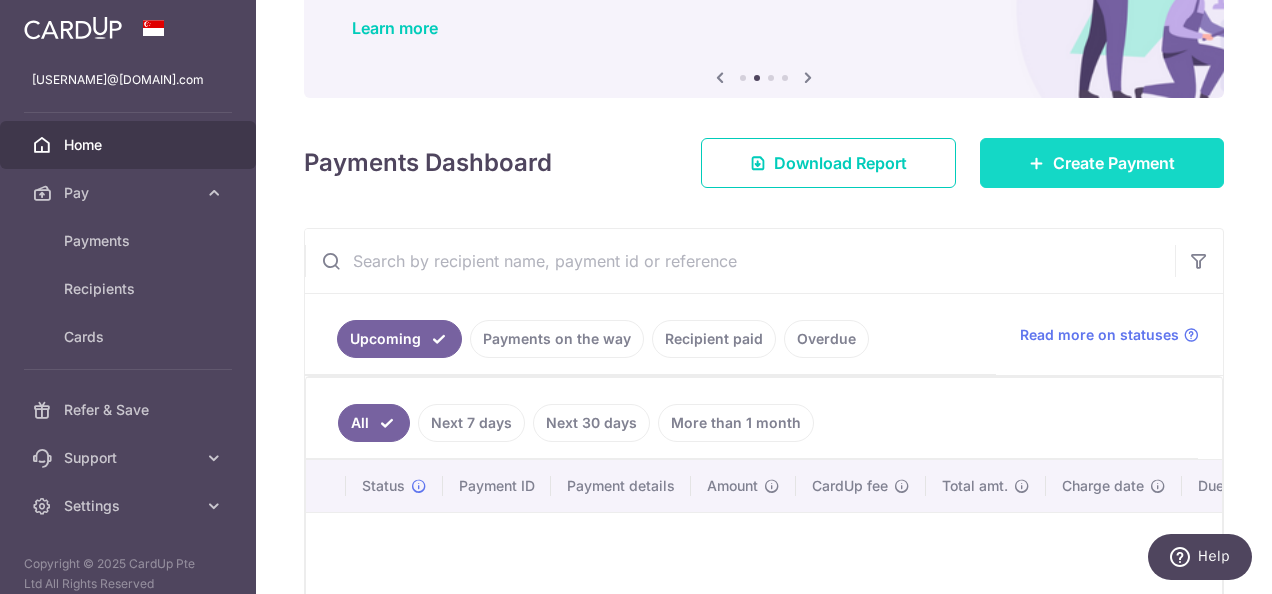 click on "Create Payment" at bounding box center [1114, 163] 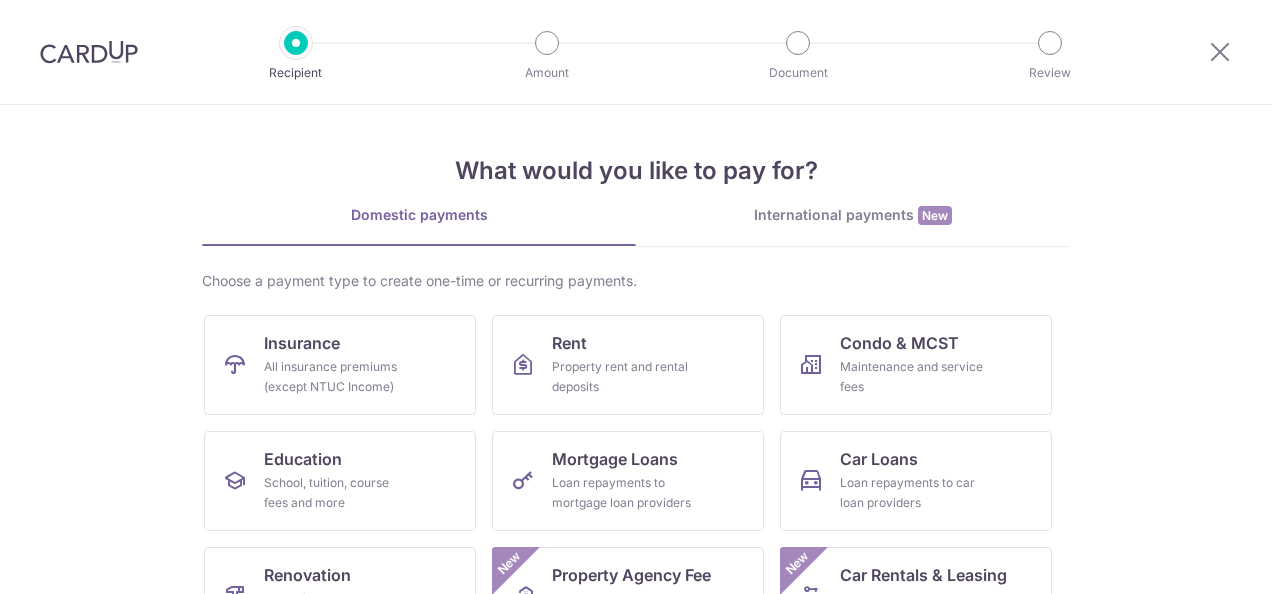 scroll, scrollTop: 0, scrollLeft: 0, axis: both 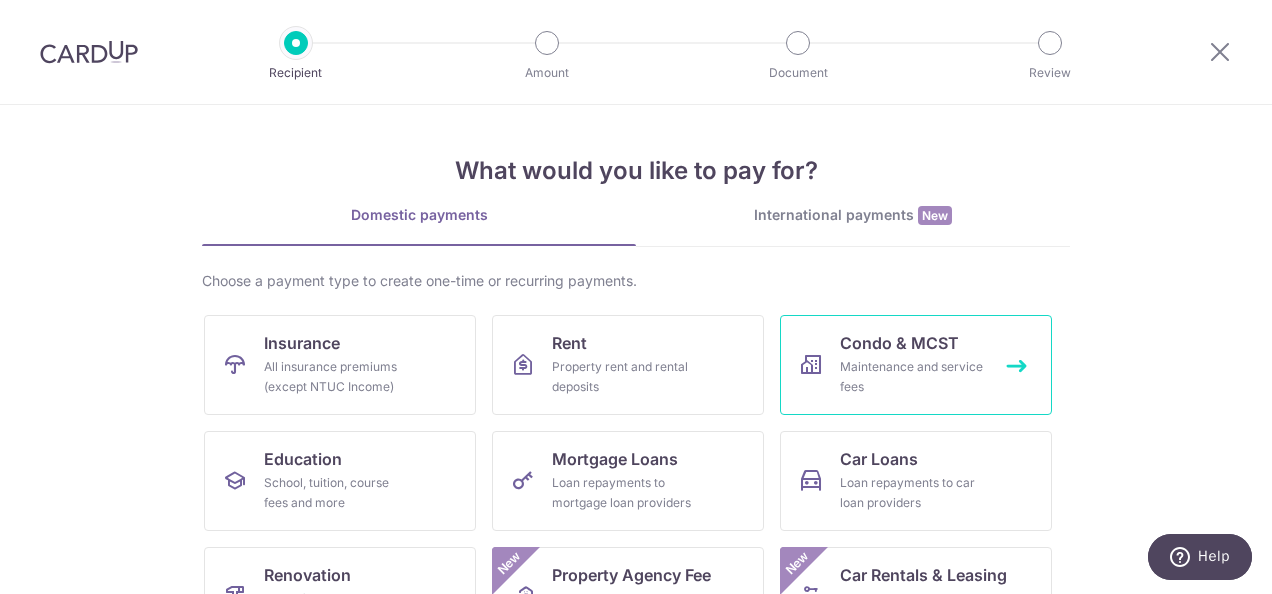click on "Maintenance and service fees" at bounding box center (912, 377) 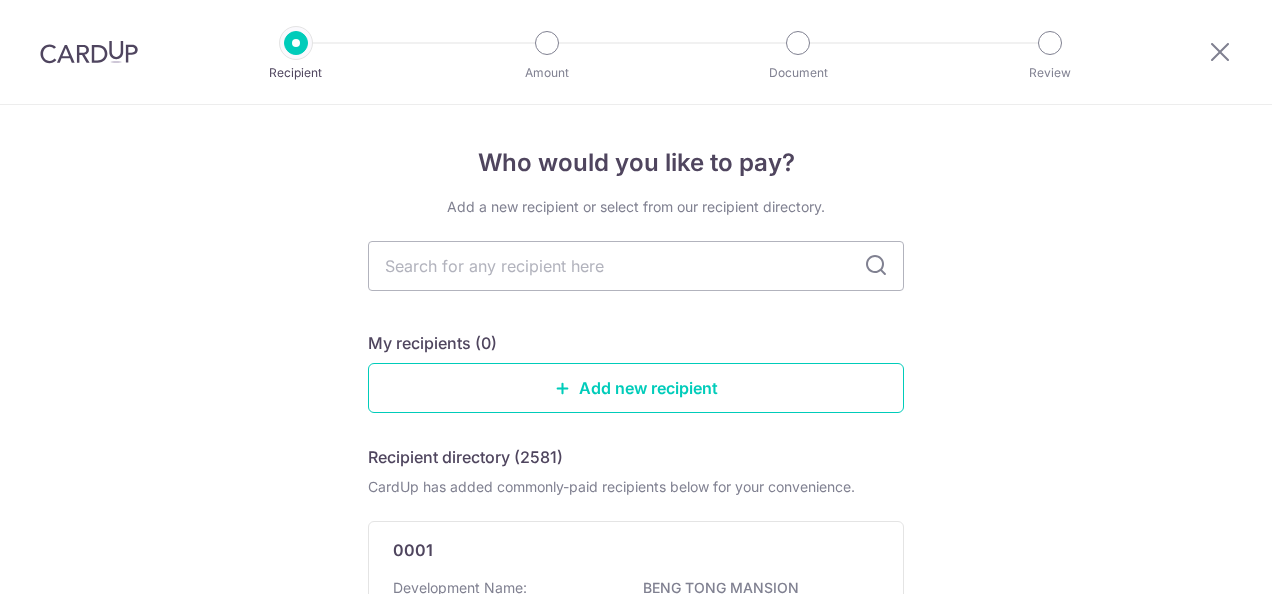 scroll, scrollTop: 0, scrollLeft: 0, axis: both 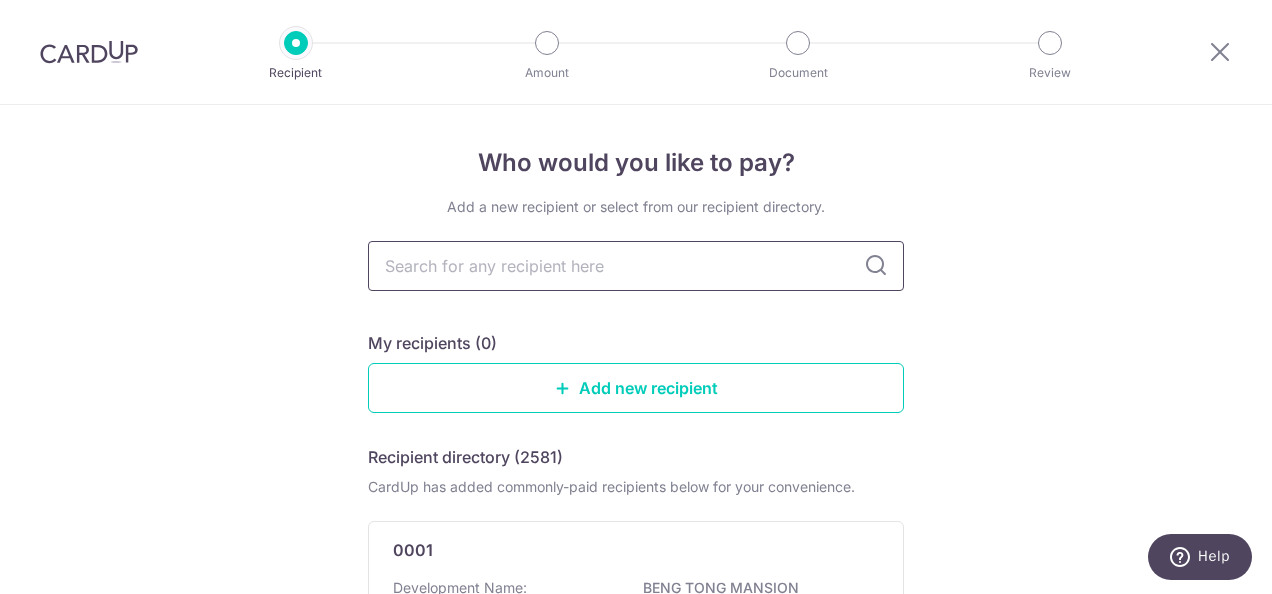 click at bounding box center (636, 266) 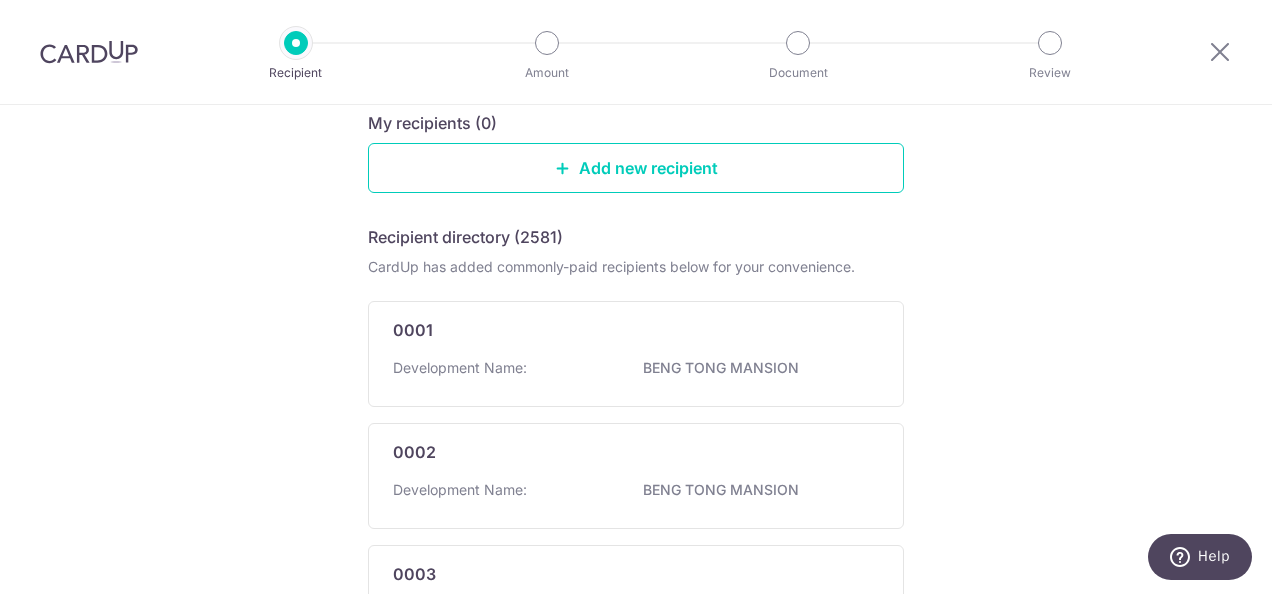 scroll, scrollTop: 0, scrollLeft: 0, axis: both 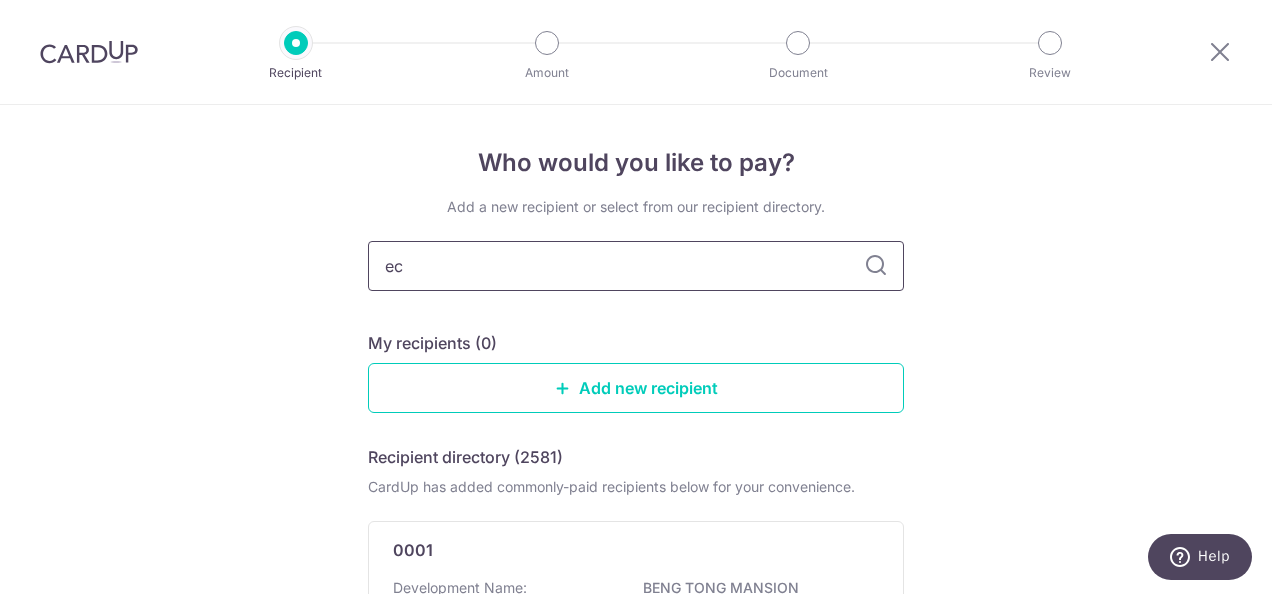 type on "eco" 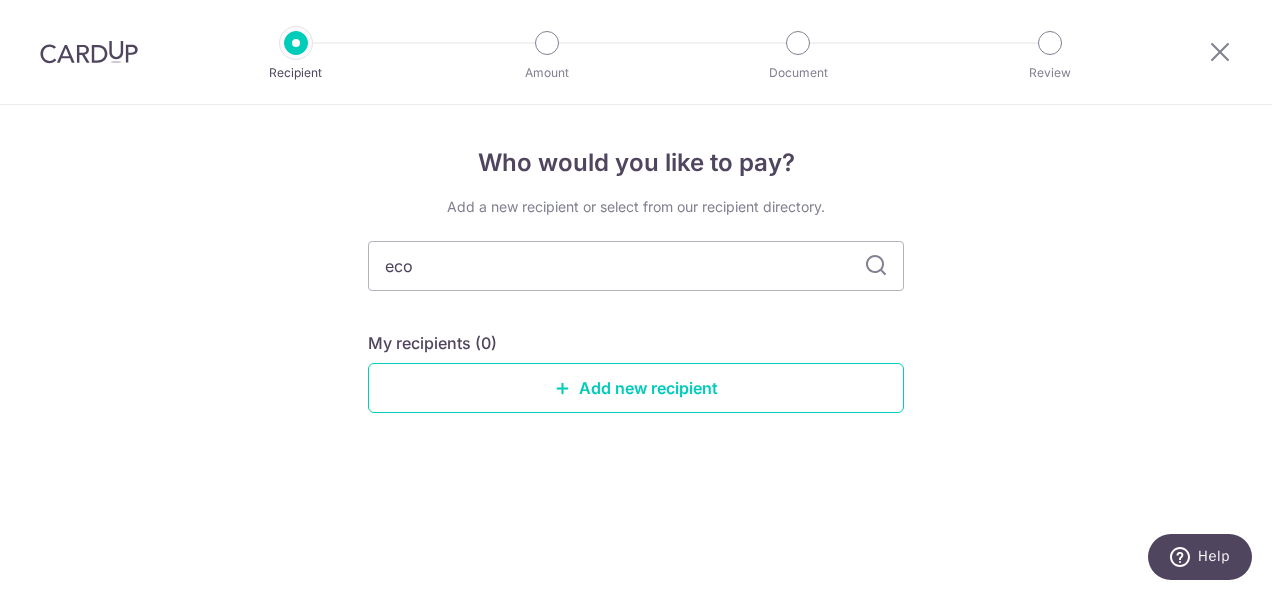click at bounding box center (876, 266) 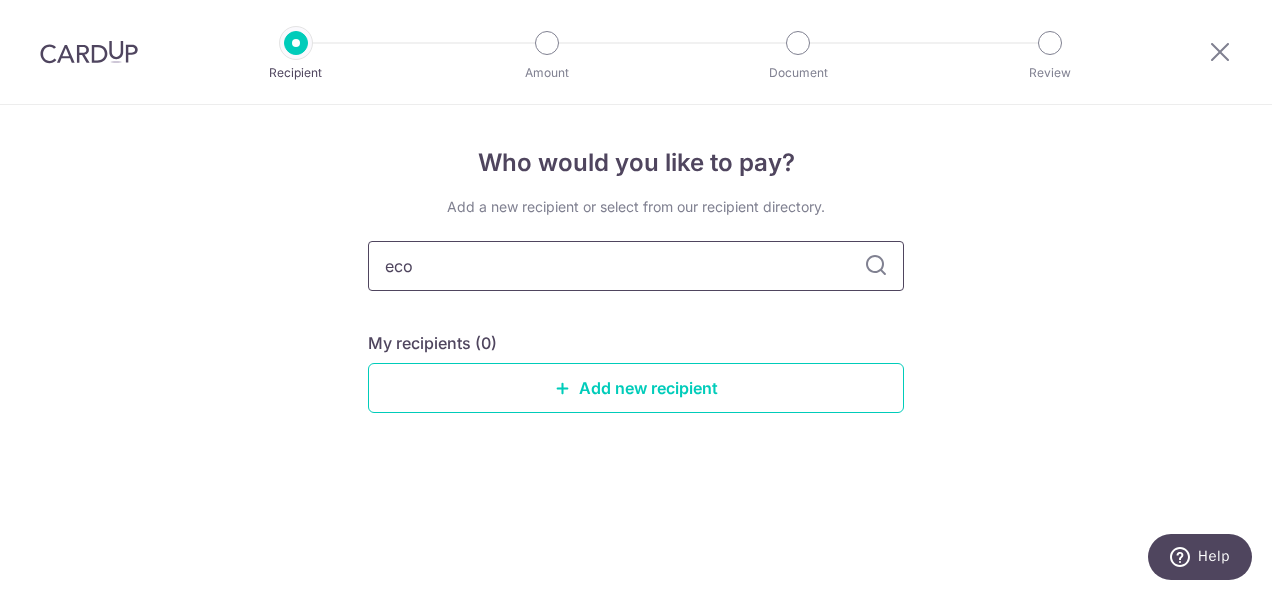 drag, startPoint x: 434, startPoint y: 274, endPoint x: 314, endPoint y: 253, distance: 121.82365 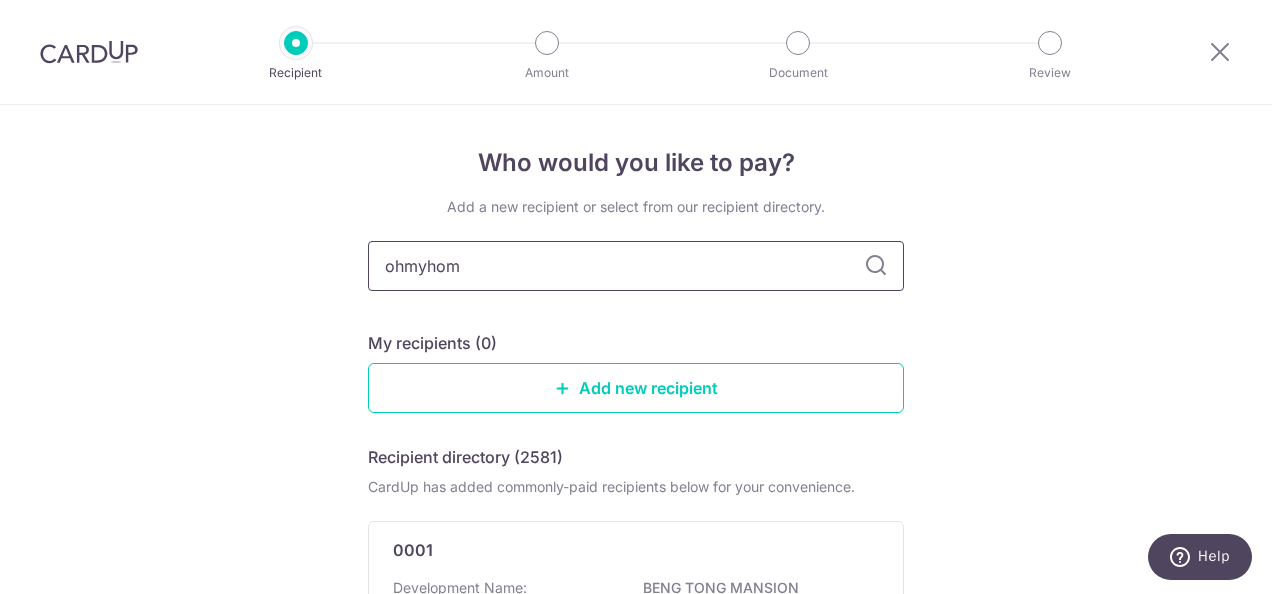 type on "ohmyhome" 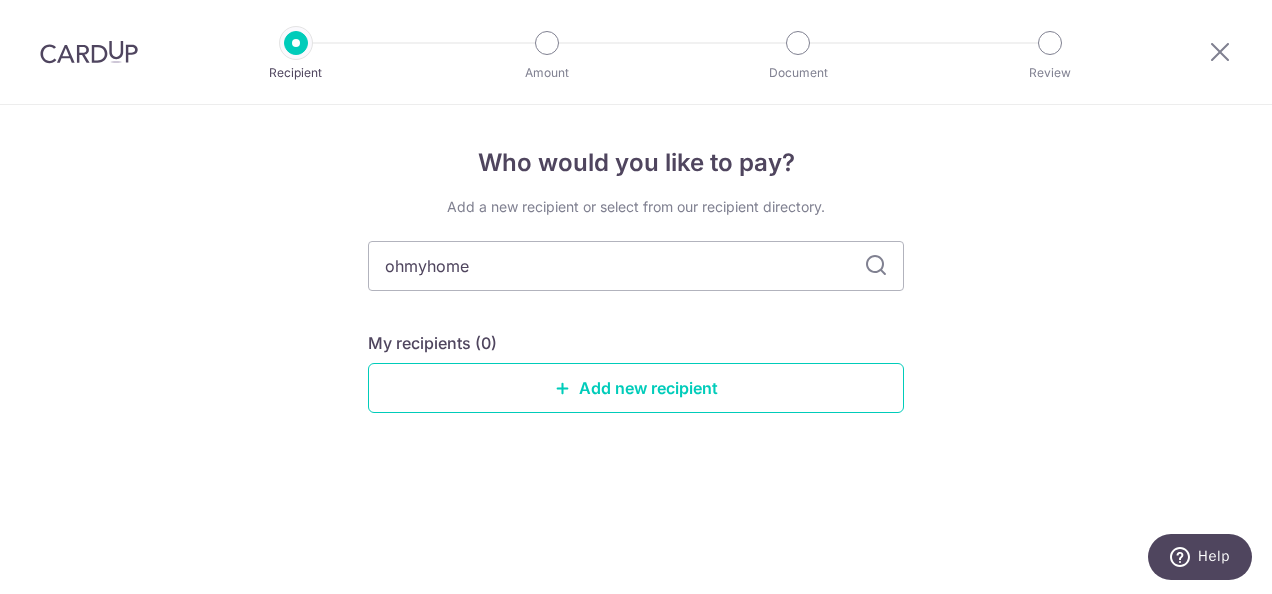 drag, startPoint x: 552, startPoint y: 265, endPoint x: 278, endPoint y: 233, distance: 275.86227 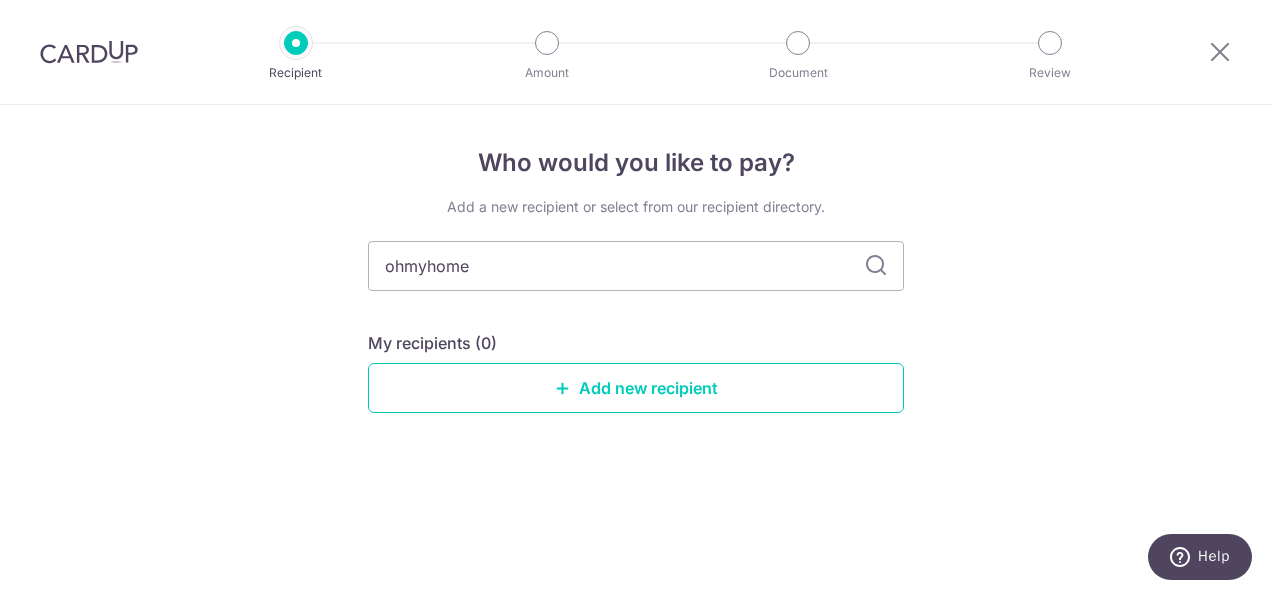 type 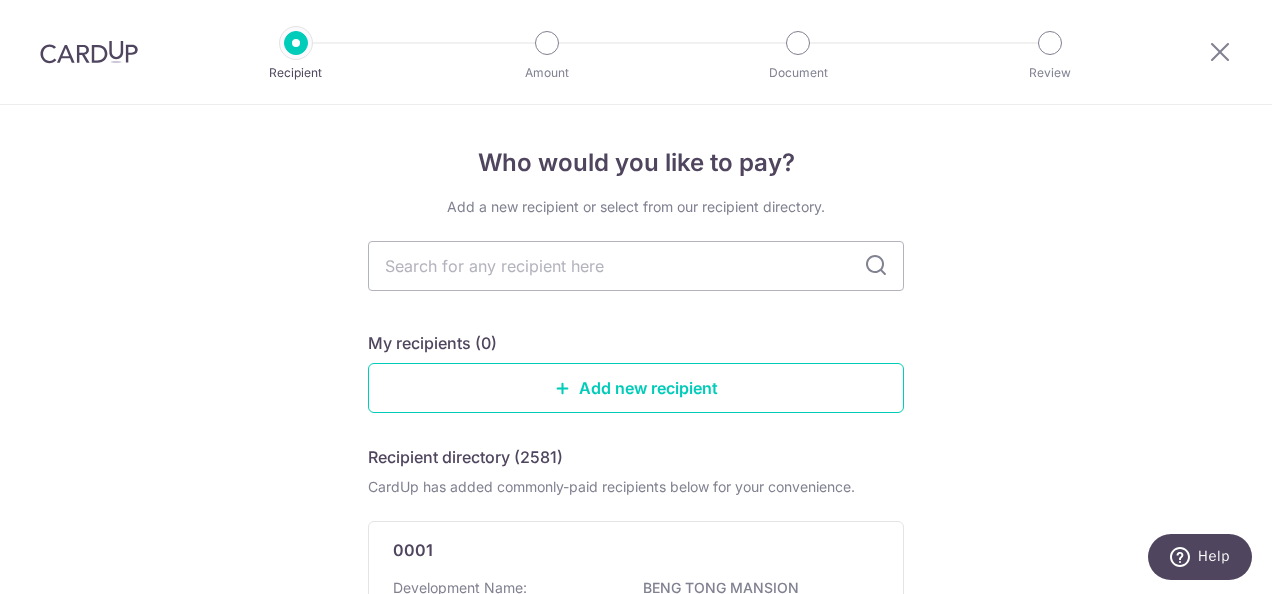 click on "Add new recipient" at bounding box center (636, 388) 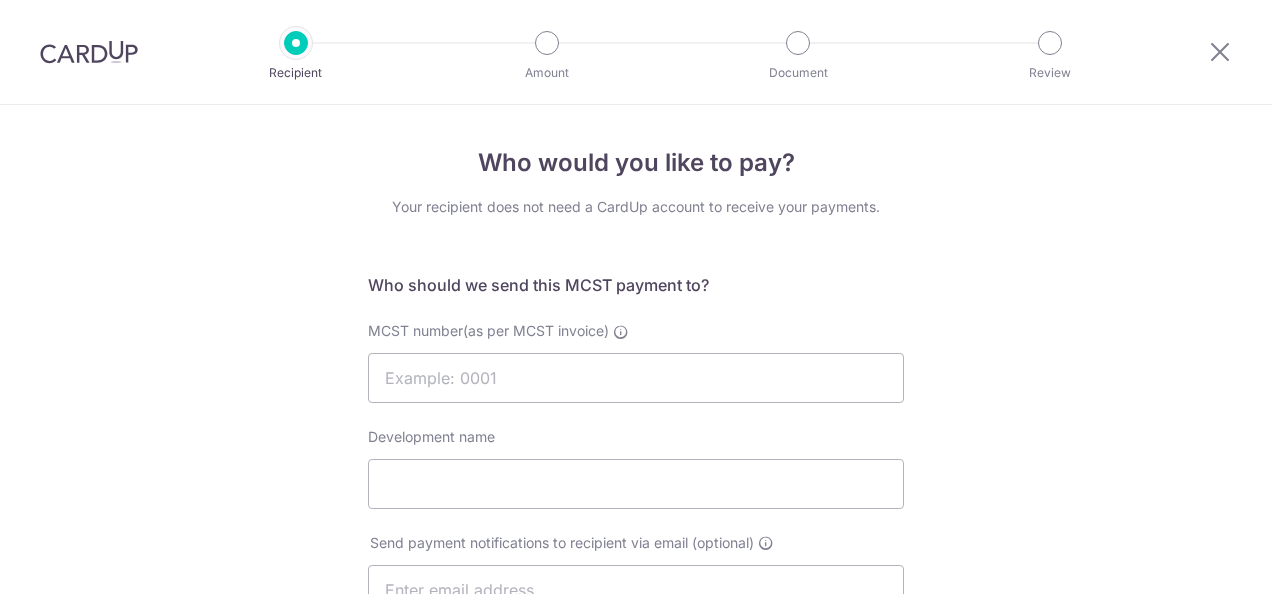 scroll, scrollTop: 0, scrollLeft: 0, axis: both 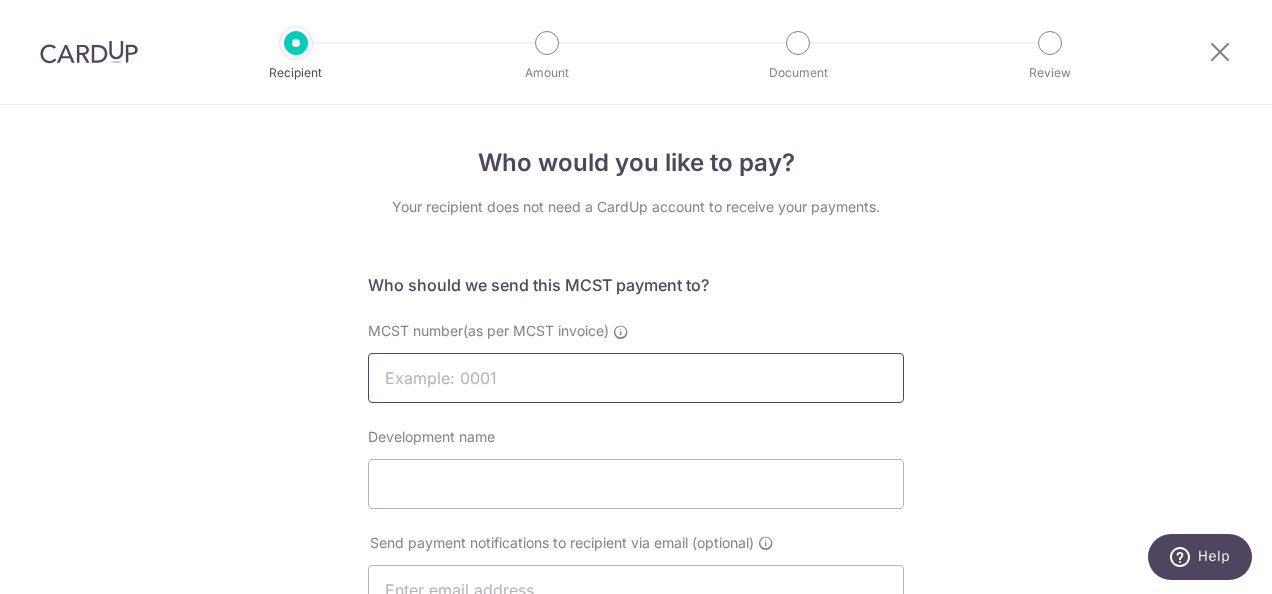 click on "MCST number(as per MCST invoice)" at bounding box center [636, 378] 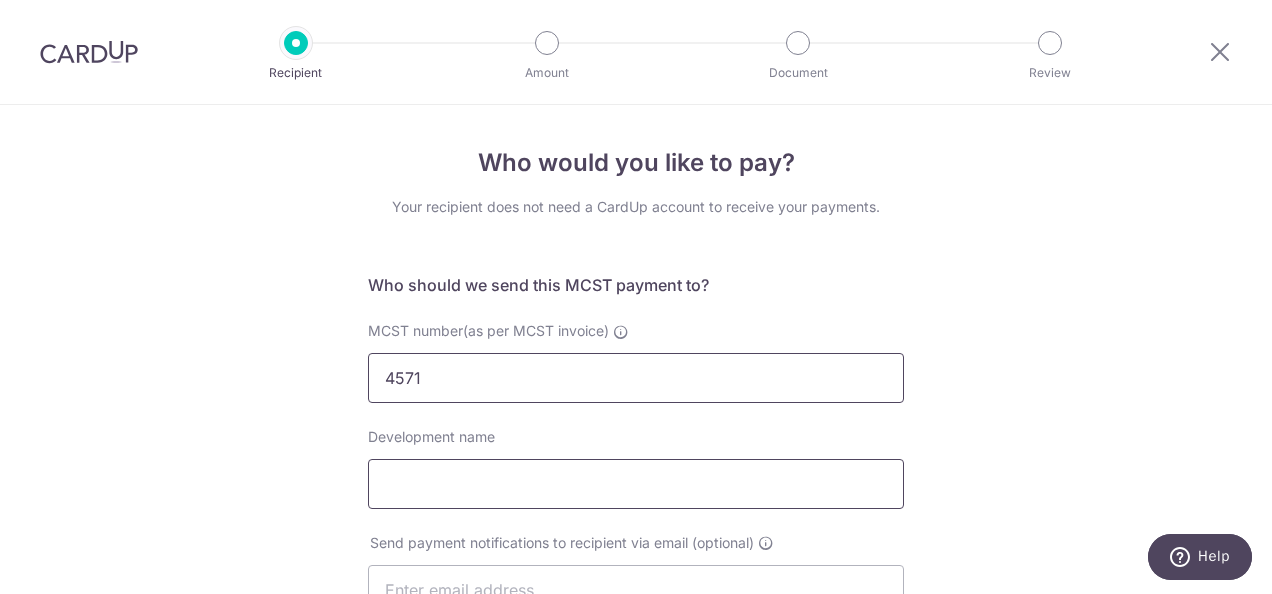 type on "4571" 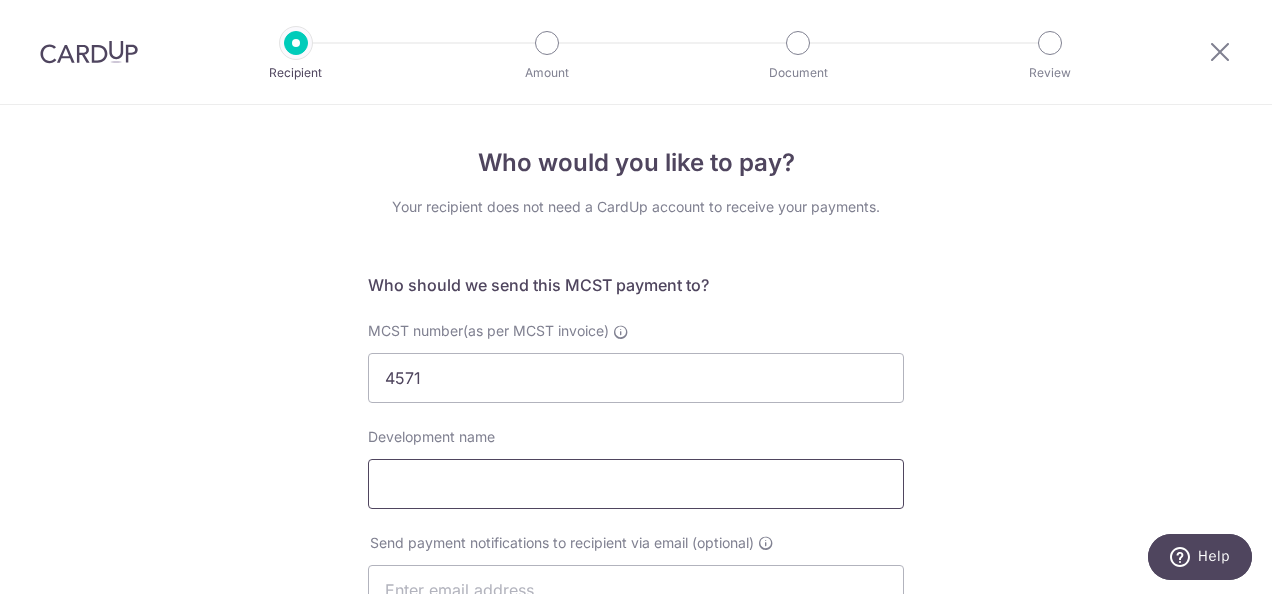 click on "Development name" at bounding box center [636, 484] 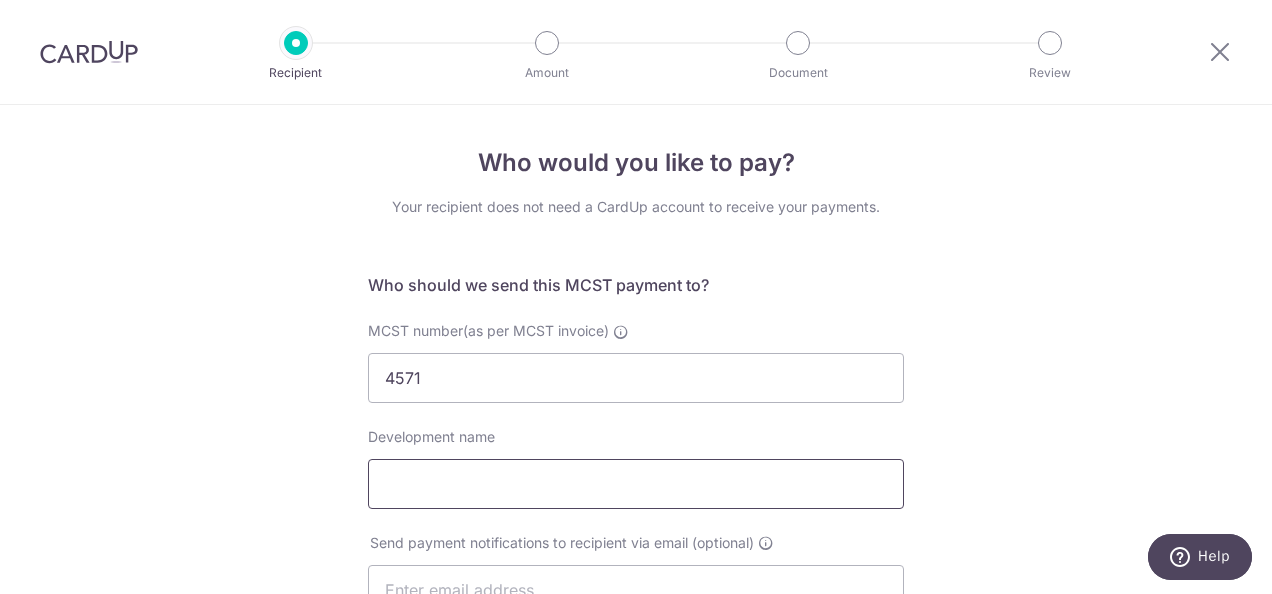 click on "Development name" at bounding box center [636, 484] 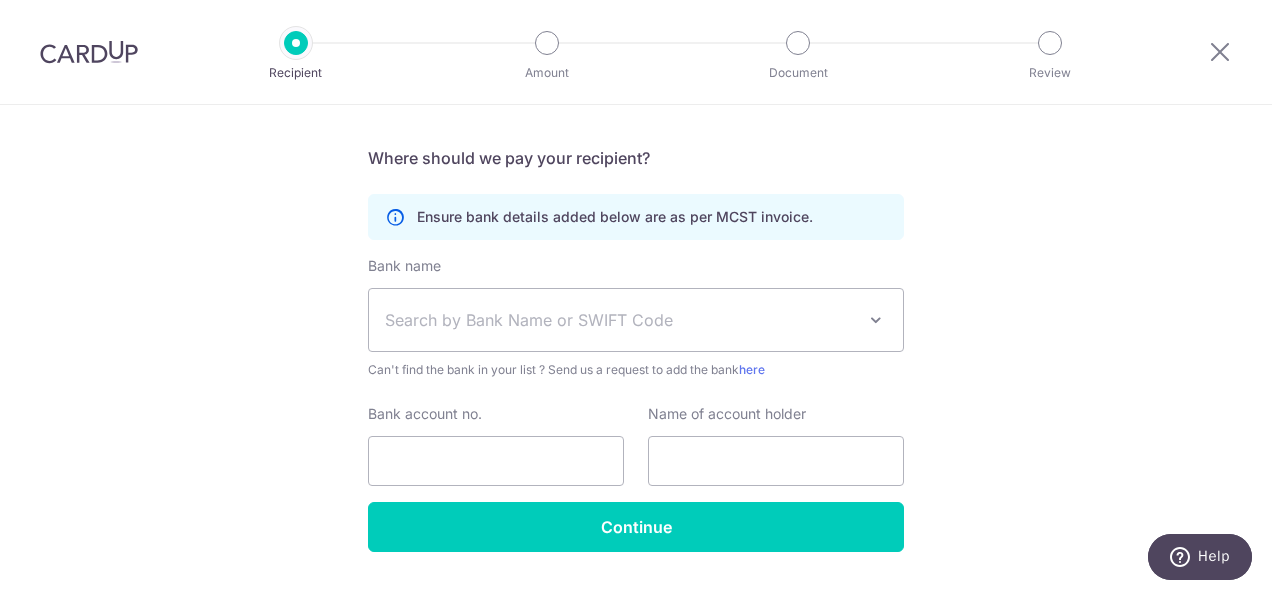 scroll, scrollTop: 538, scrollLeft: 0, axis: vertical 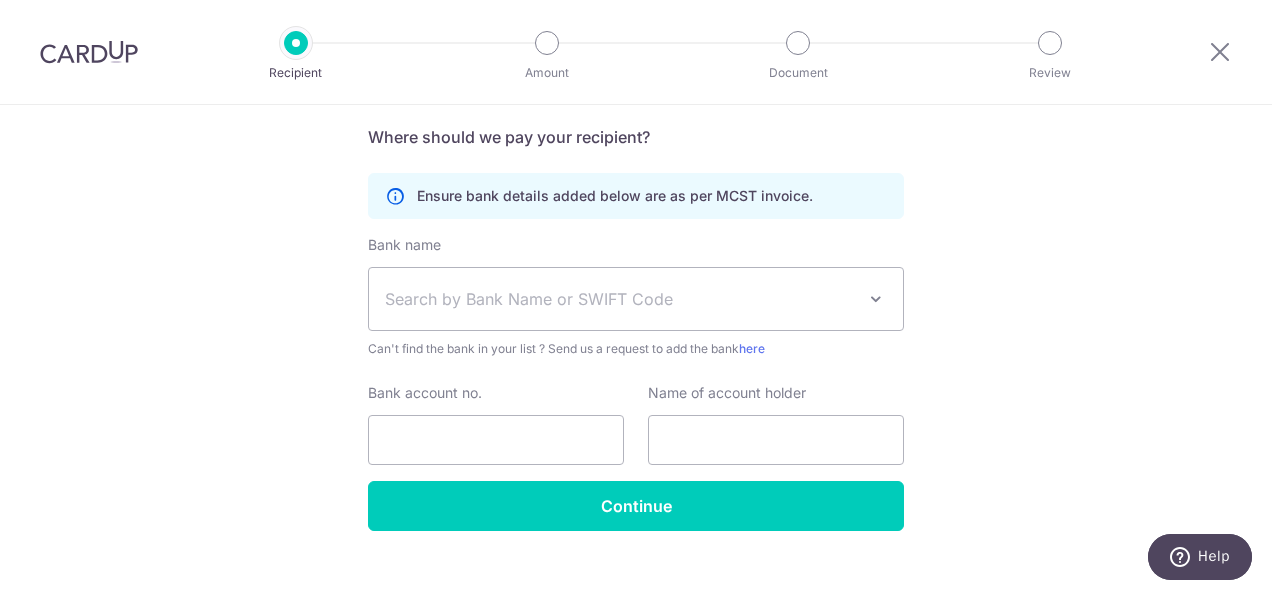 type on "Eco Condominium" 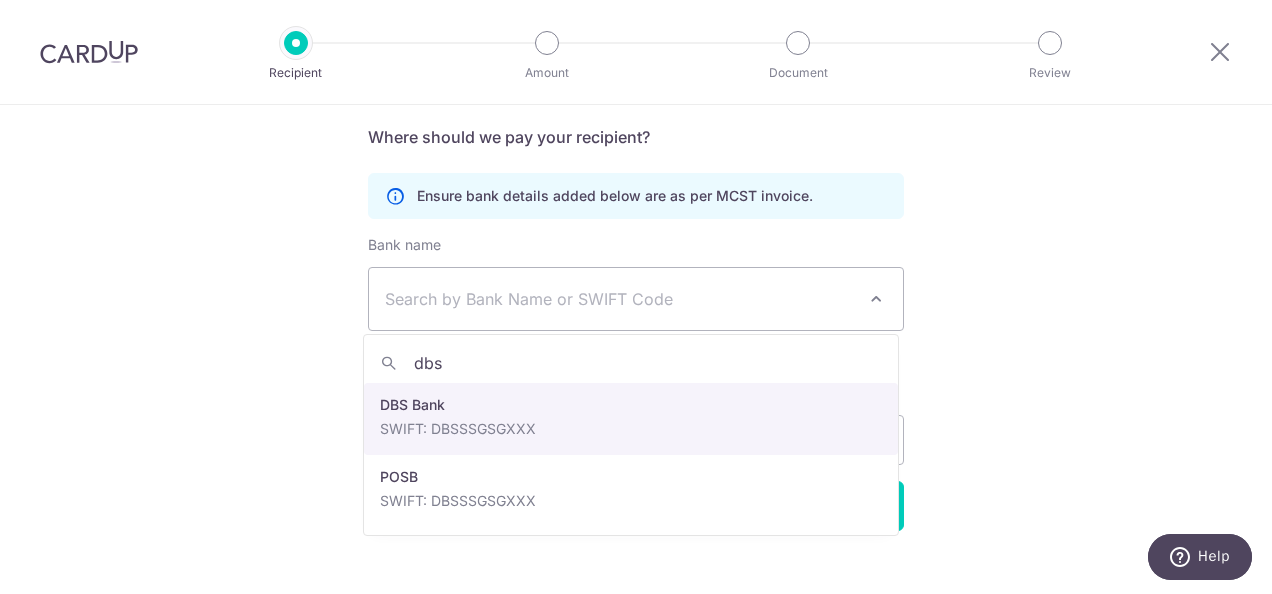 type on "dbs" 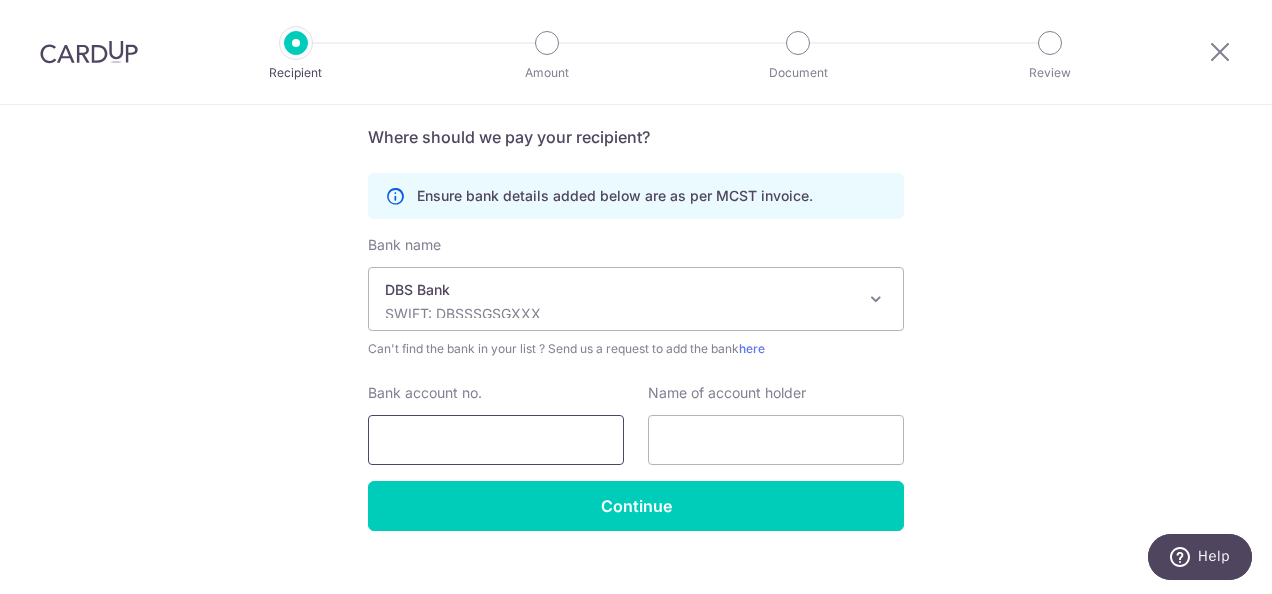 click on "Bank account no." at bounding box center (496, 440) 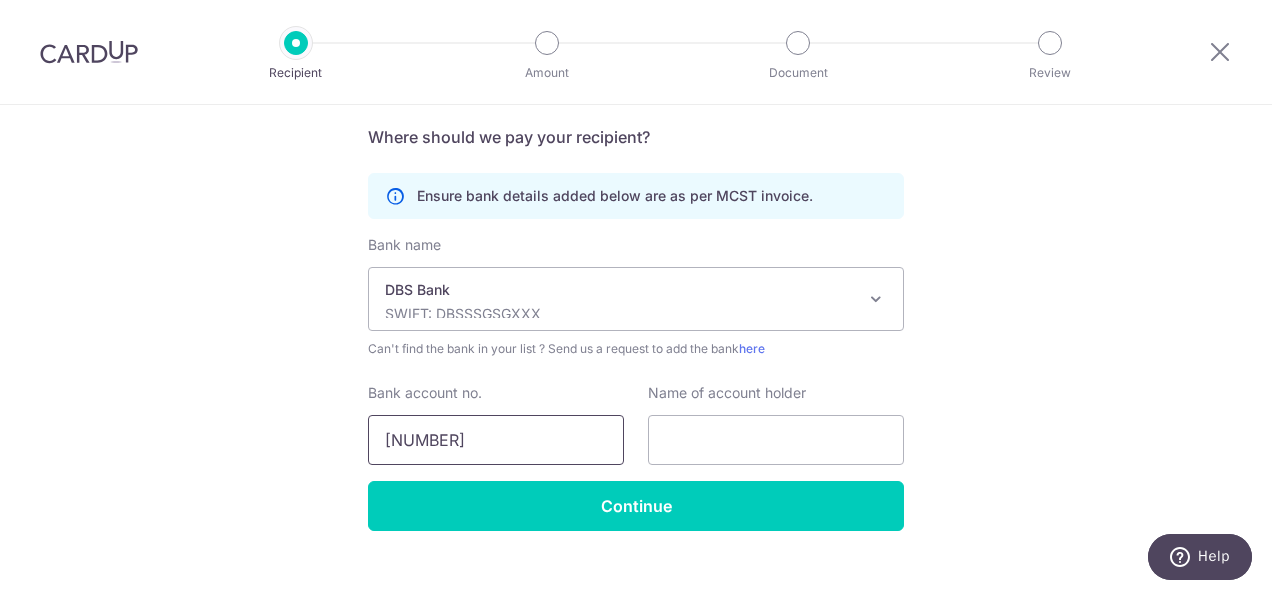 type on "0039574665" 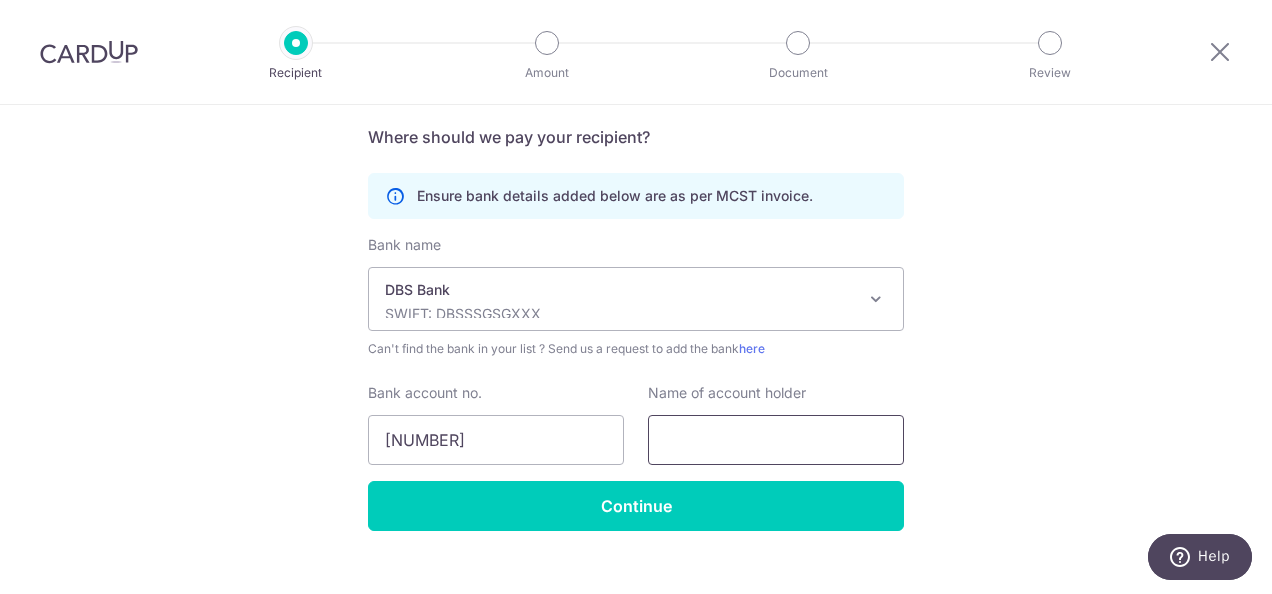 click at bounding box center [776, 440] 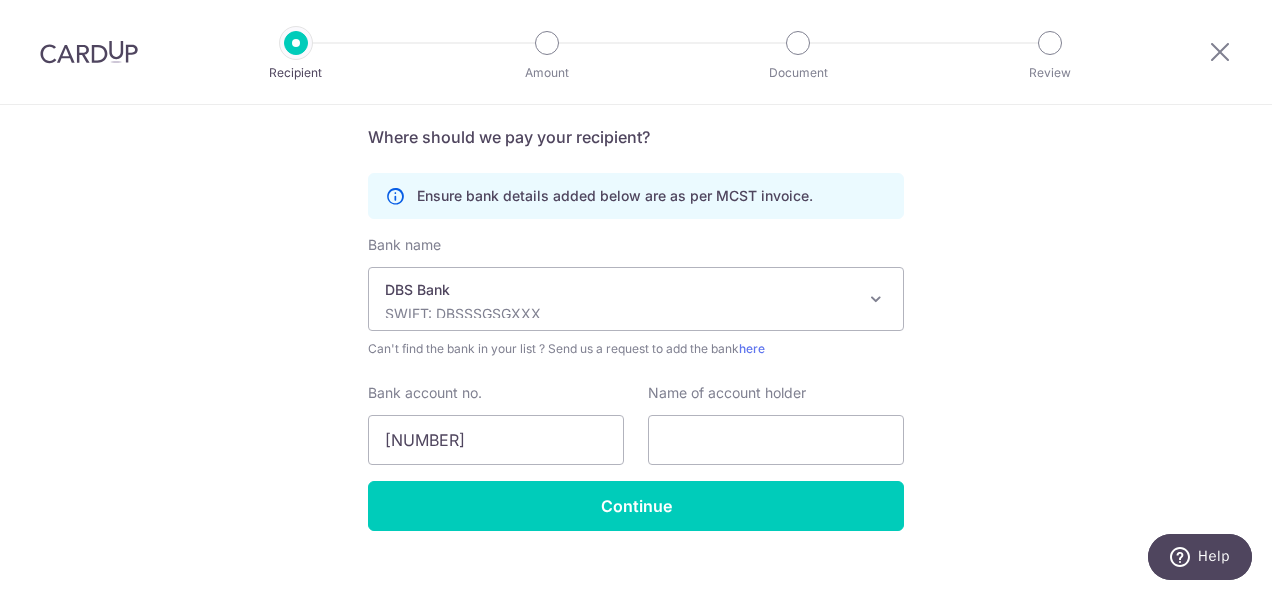 click on "Who would you like to pay?
Your recipient does not need a CardUp account to receive your payments.
Who should we send this MCST payment to?
MCST number(as per MCST invoice)
4571
Development name
Eco Condominium
Send payment notifications to recipient via email (optional)
translation missing: en.no key
URL" at bounding box center [636, 96] 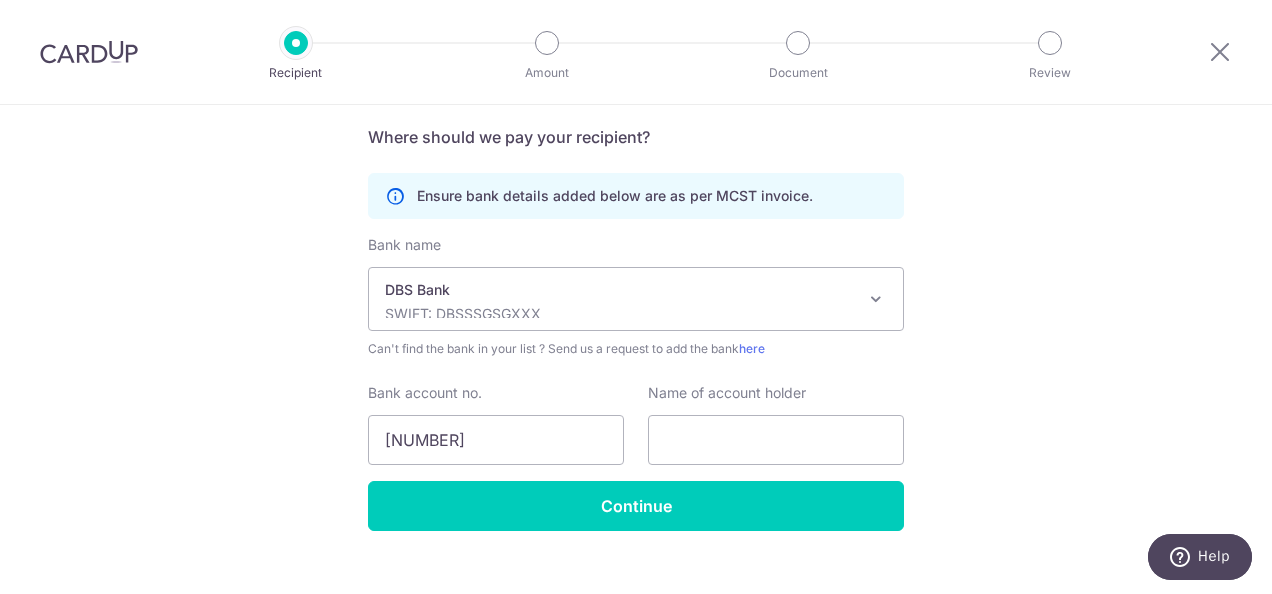 scroll, scrollTop: 567, scrollLeft: 0, axis: vertical 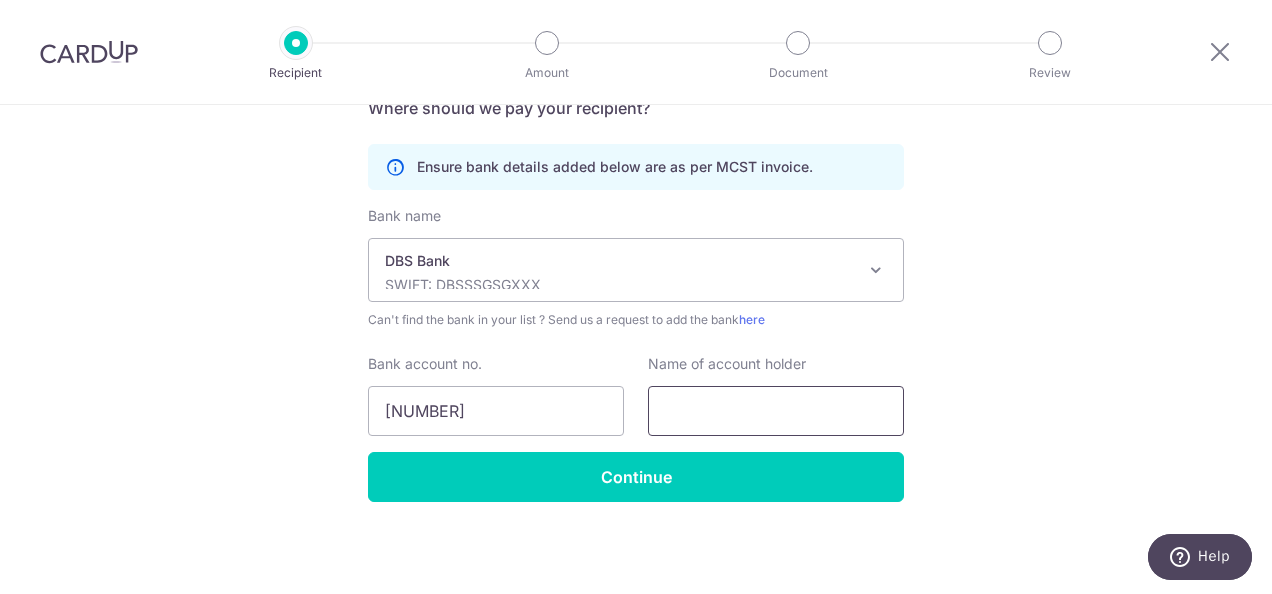 click at bounding box center (776, 411) 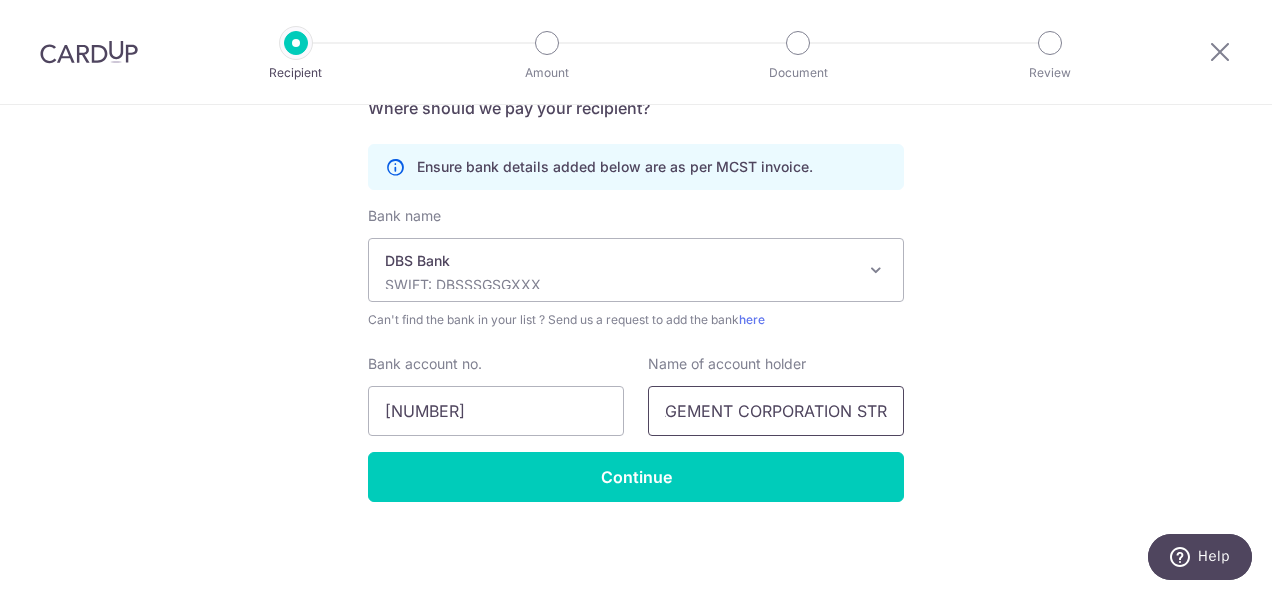scroll, scrollTop: 0, scrollLeft: 0, axis: both 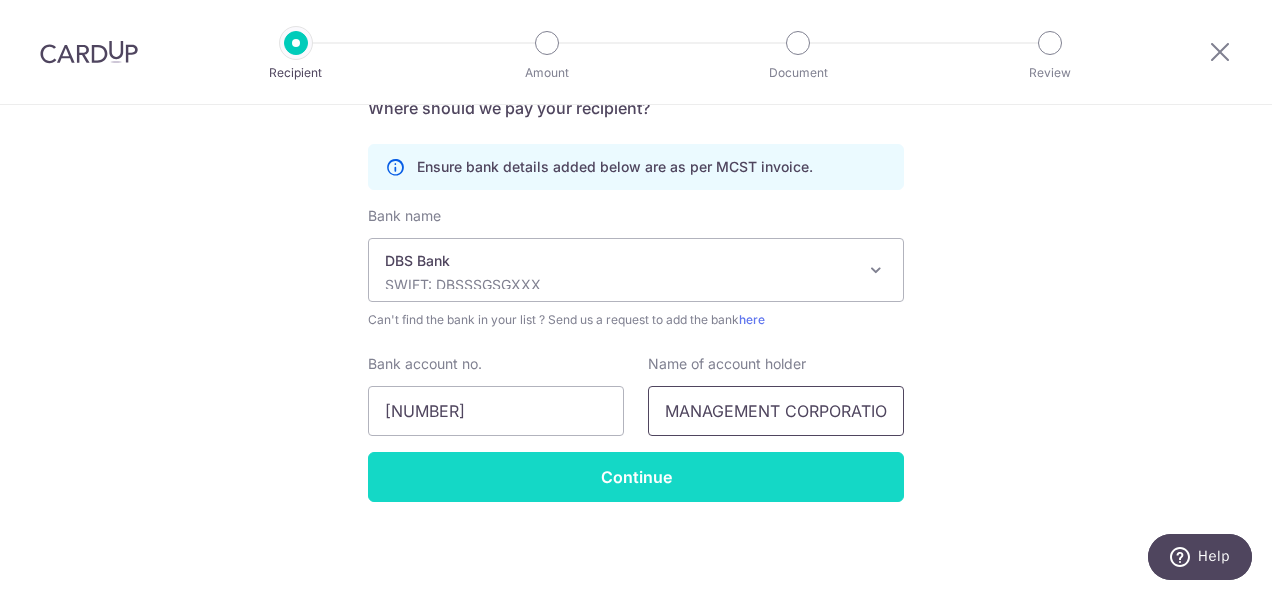 type on "MANAGEMENT CORPORATION STRATA TITLE PLAN NO.4571" 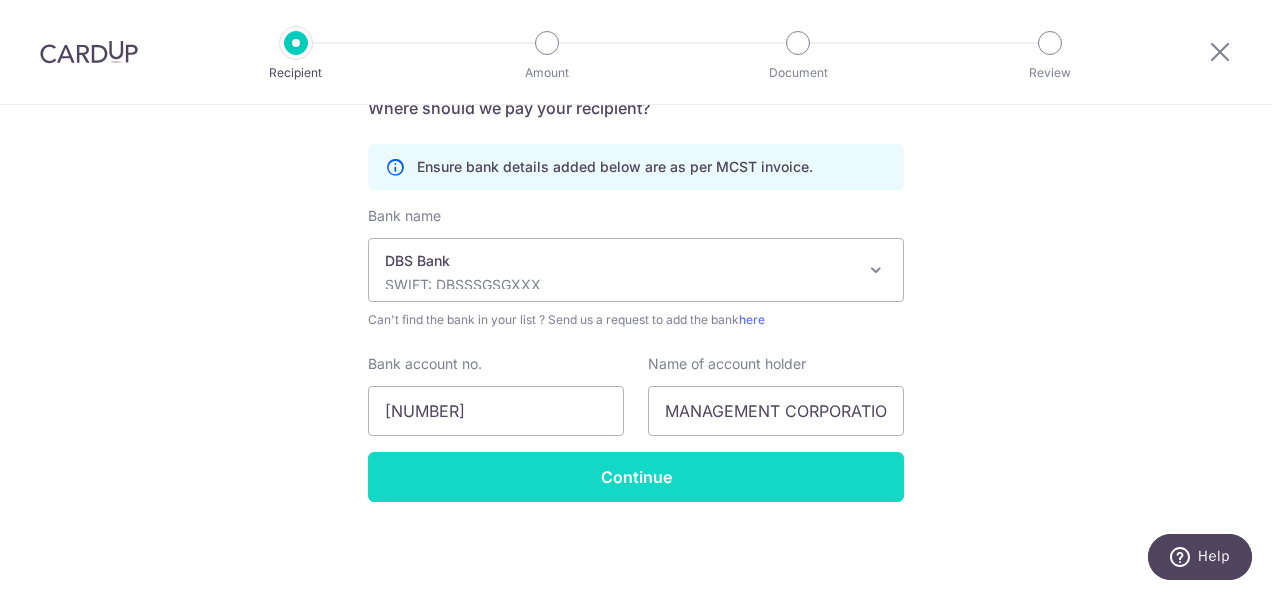 click on "Continue" at bounding box center (636, 477) 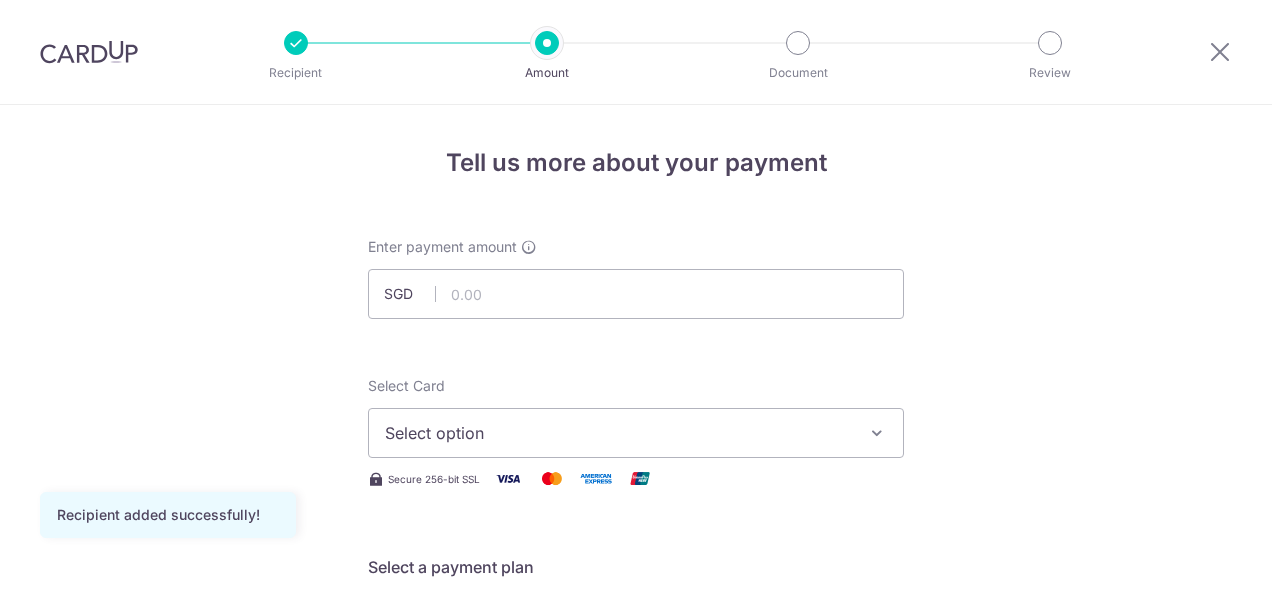 scroll, scrollTop: 0, scrollLeft: 0, axis: both 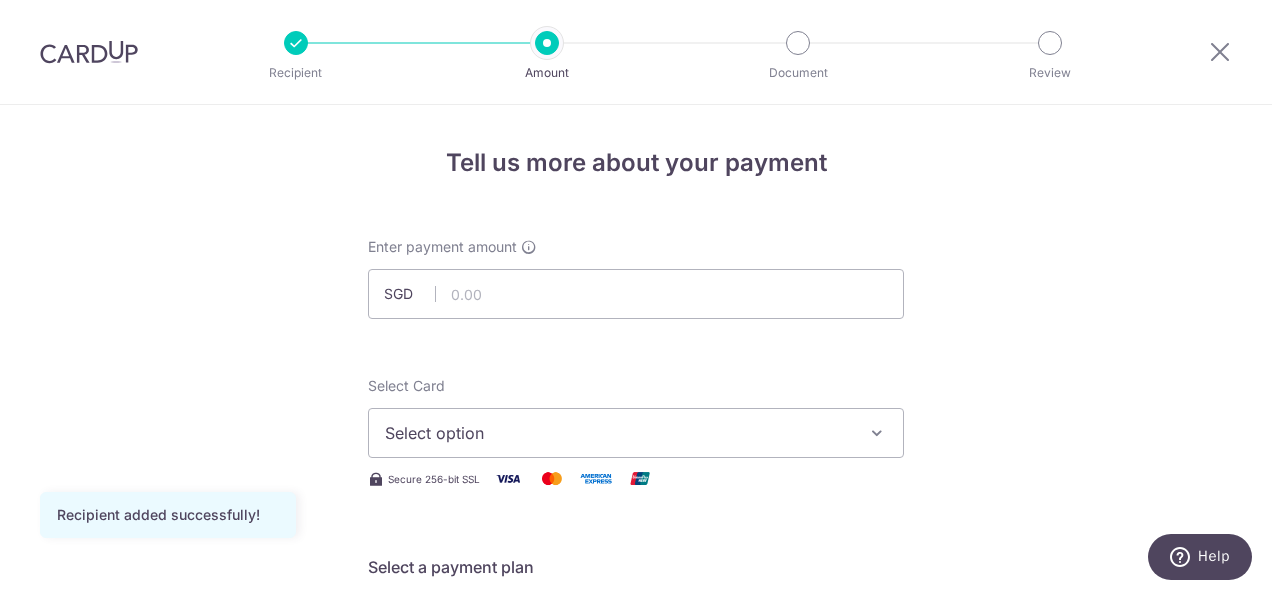 click at bounding box center (877, 433) 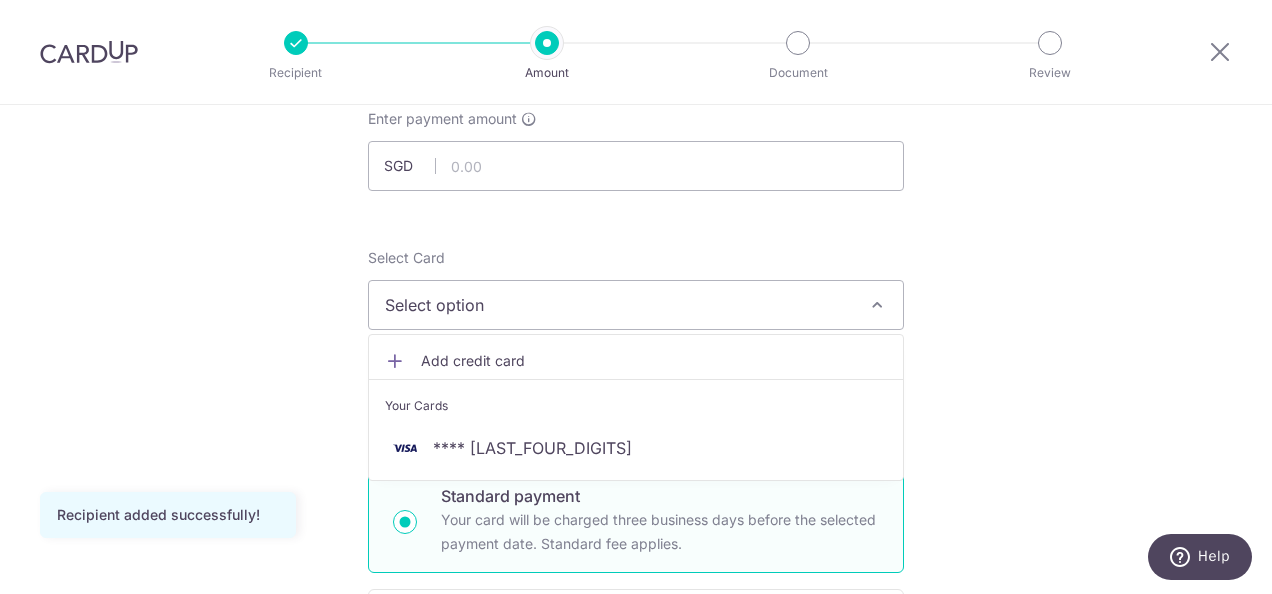 scroll, scrollTop: 134, scrollLeft: 0, axis: vertical 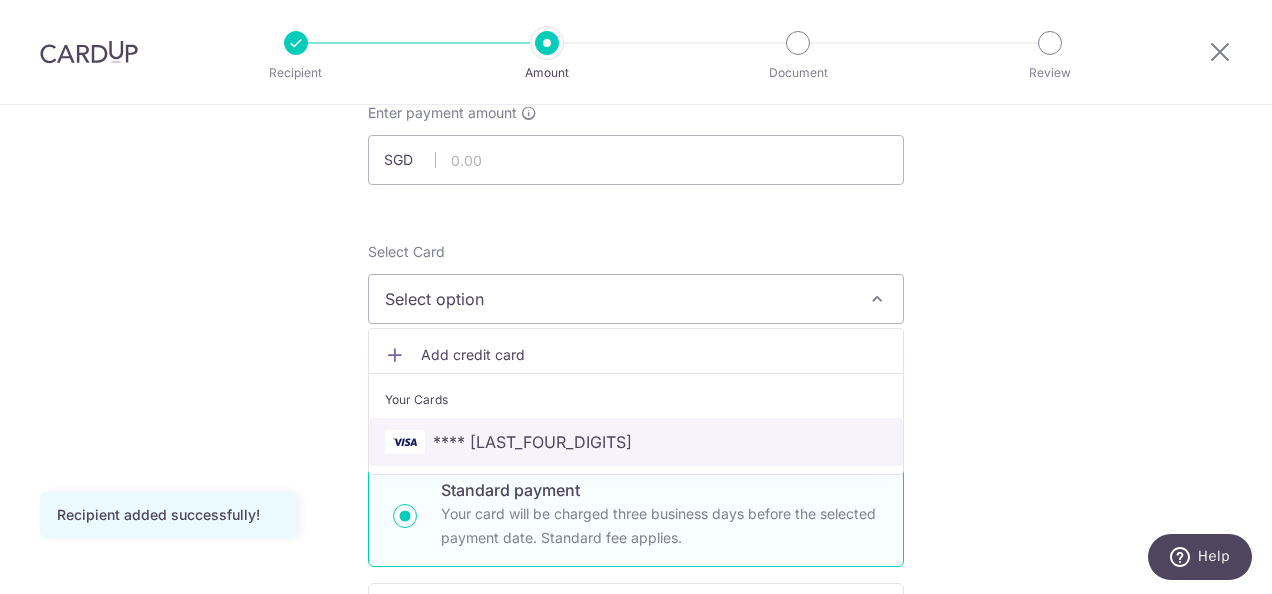 click on "**** 0801" at bounding box center [636, 442] 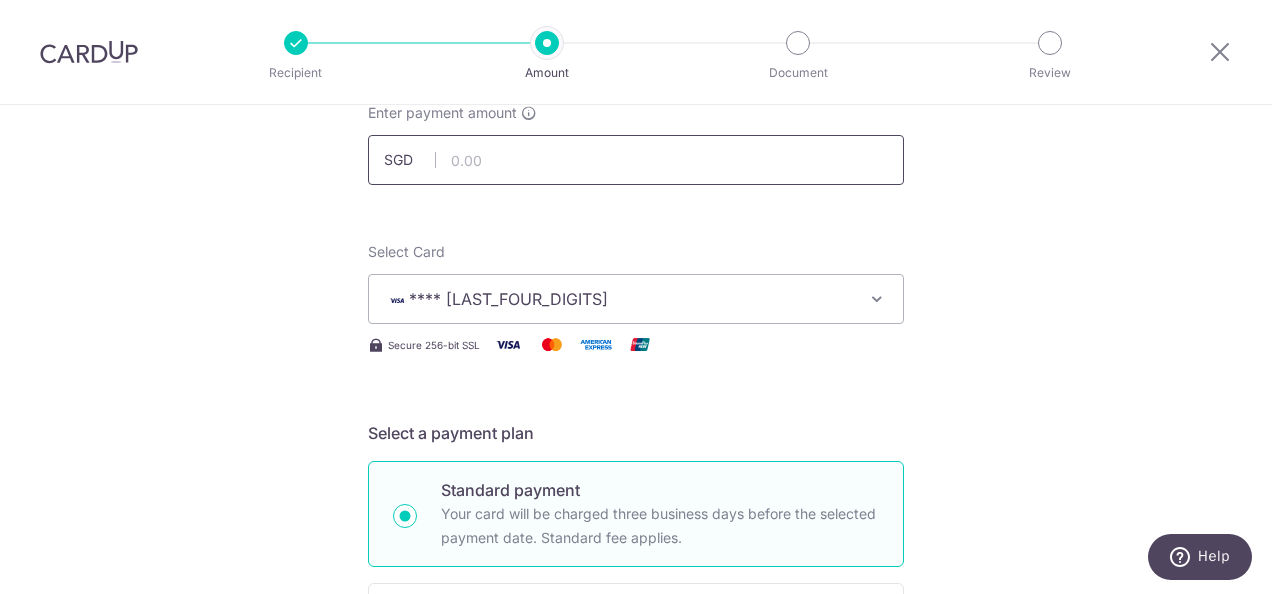 click at bounding box center (636, 160) 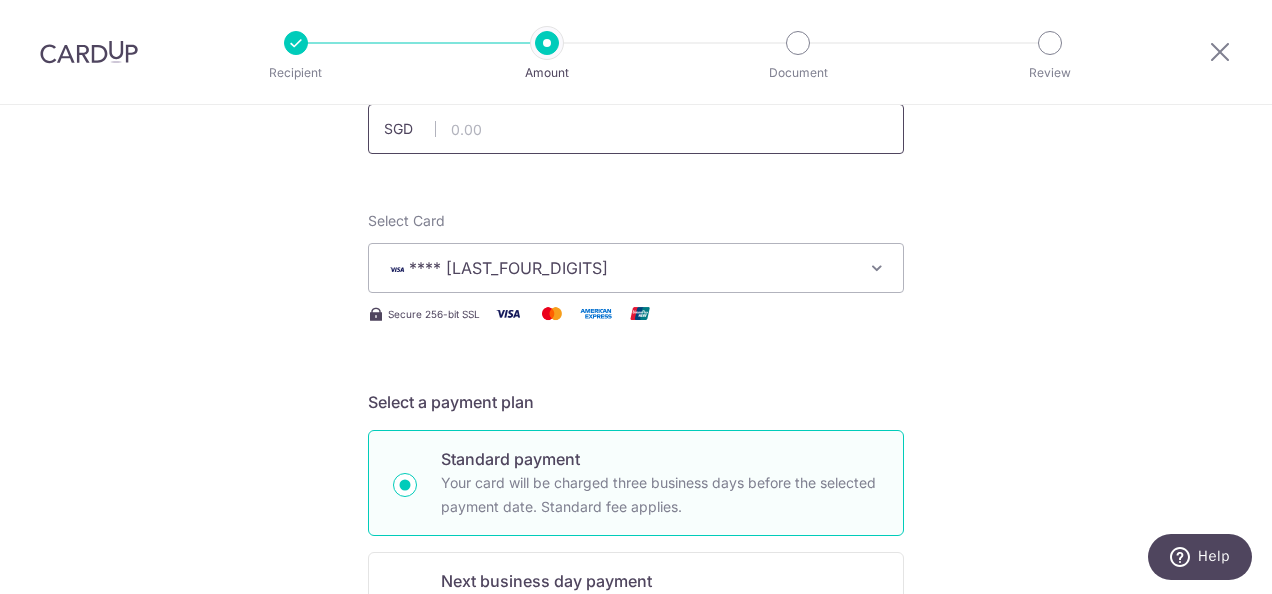 scroll, scrollTop: 0, scrollLeft: 0, axis: both 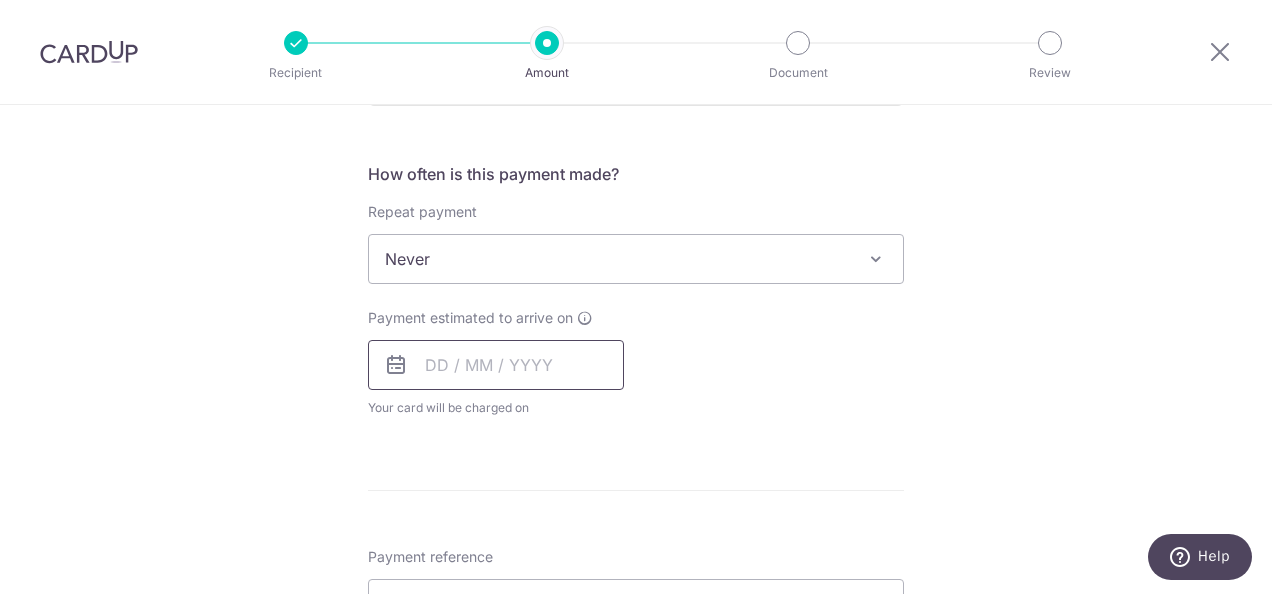 click at bounding box center (496, 365) 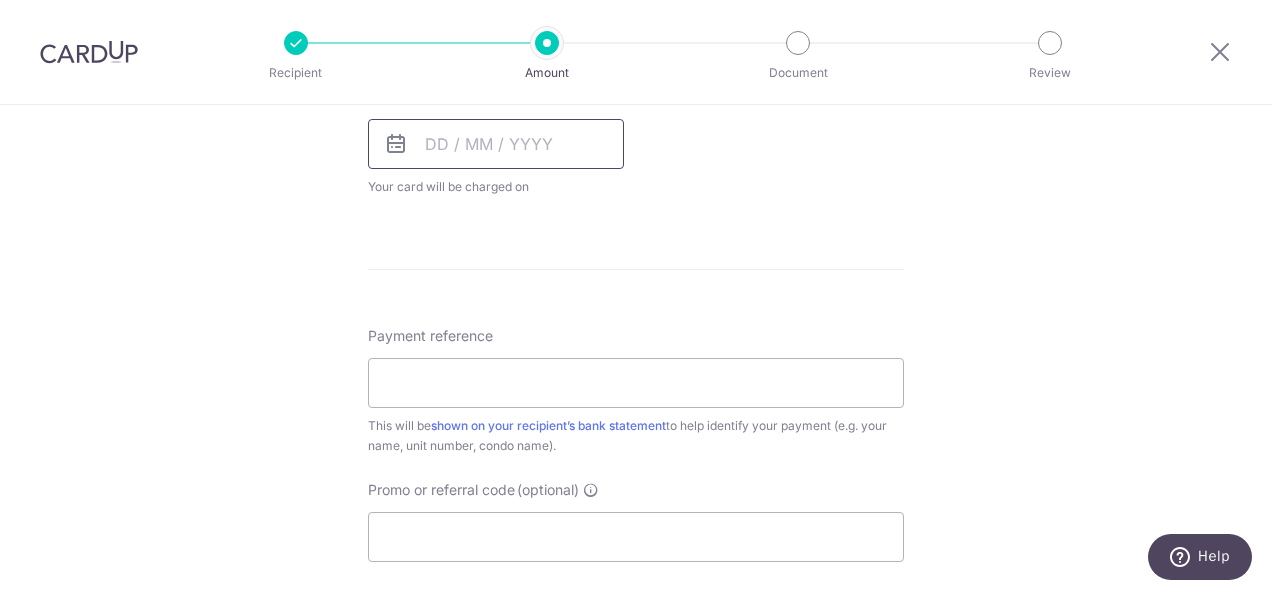scroll, scrollTop: 854, scrollLeft: 0, axis: vertical 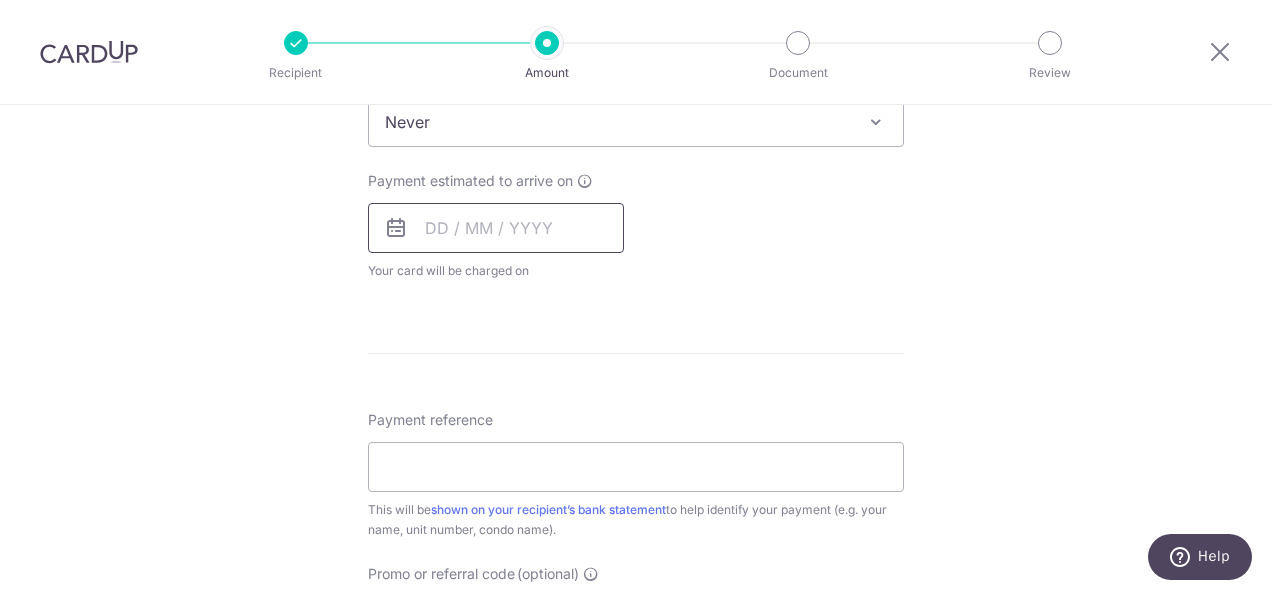 click at bounding box center (496, 228) 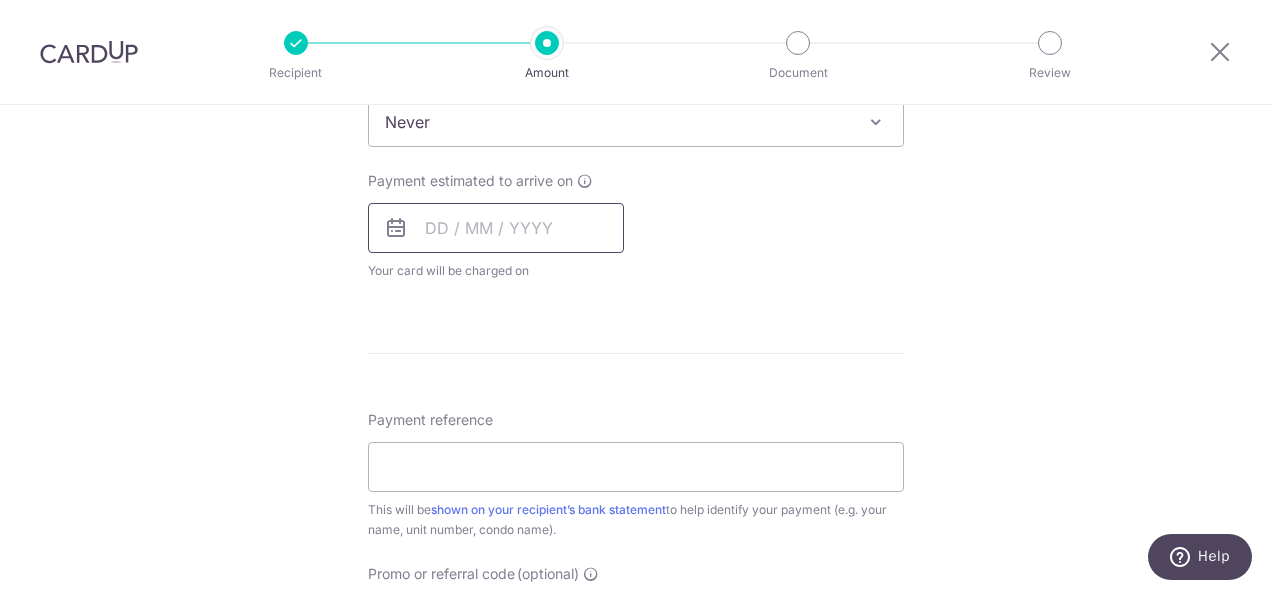 click at bounding box center [496, 228] 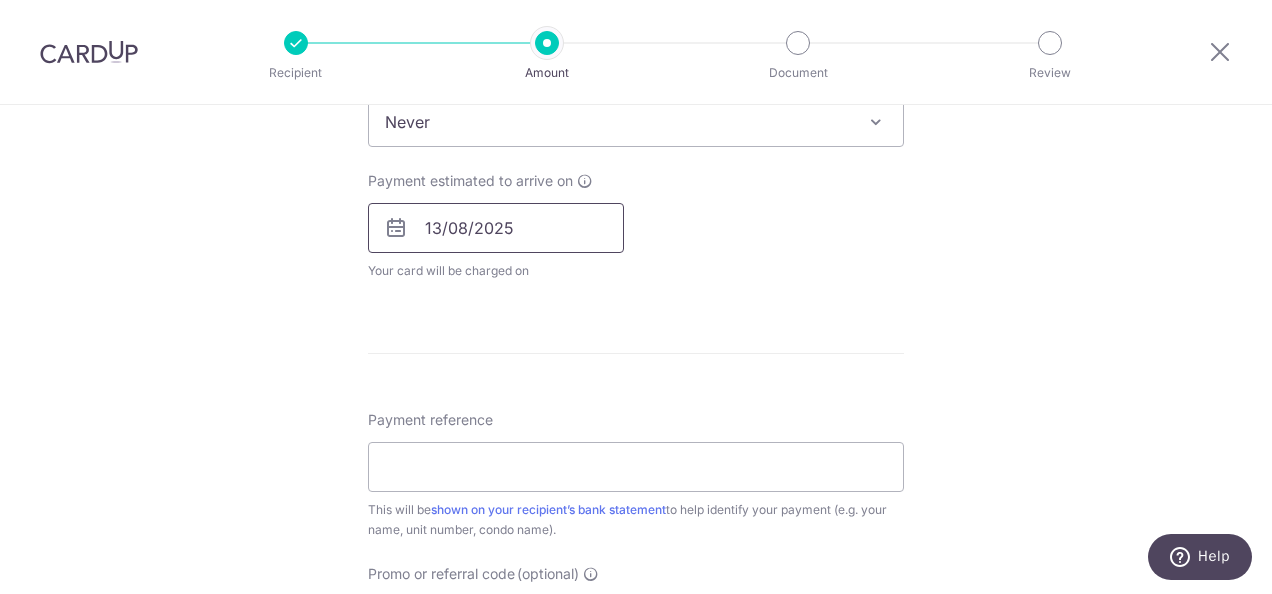type on "13/08/2025" 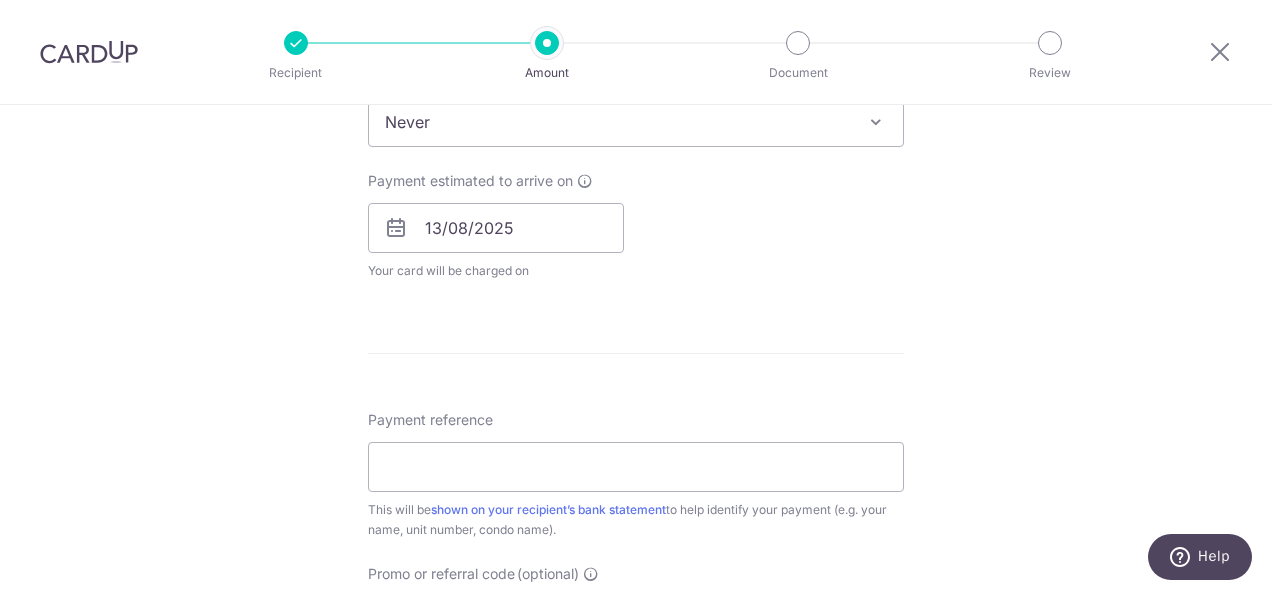 click on "Payment estimated to arrive on
13/08/2025
Prev Next Aug Sep Oct Nov Dec 2025 2026 2027 2028 2029 2030 2031 2032 2033 2034 2035 Sun Mon Tue Wed Thu Fri Sat           1 2 3 4 5 6 7 8 9 10 11 12 13 14 15 16 17 18 19 20 21 22 23 24 25 26 27 28 29 30 31
Your card will be charged on   for the first payment
* If your payment is funded by  9:00am SGT on Monday 11/08/2025
11/08/2025
No. of Payments" at bounding box center (636, 226) 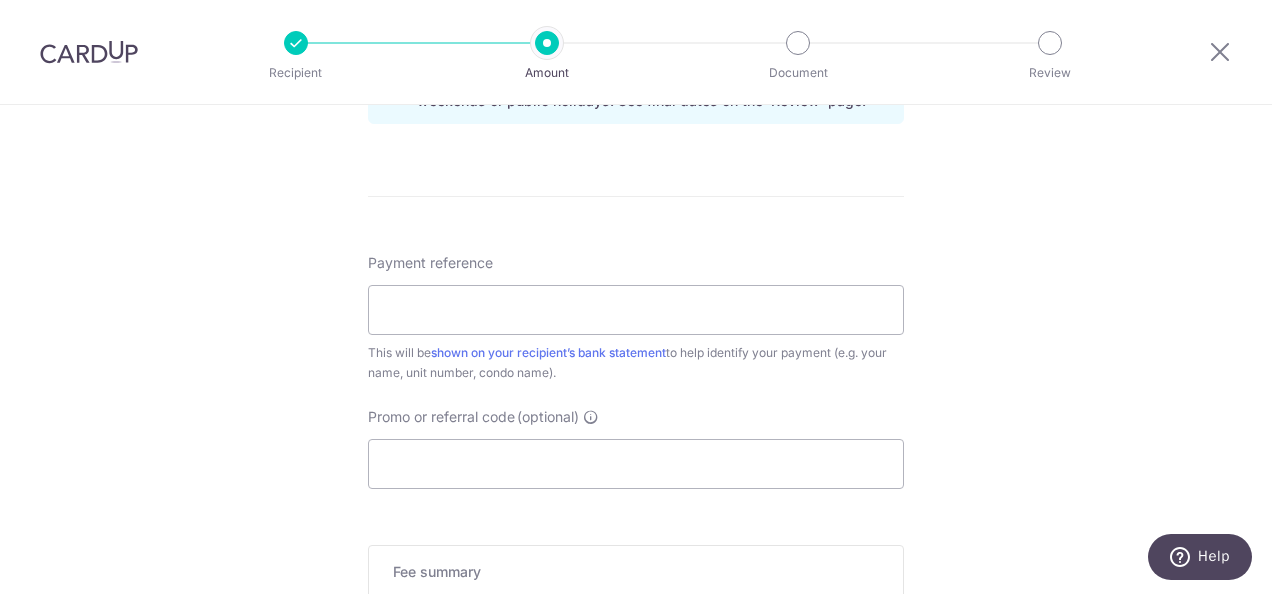 scroll, scrollTop: 1098, scrollLeft: 0, axis: vertical 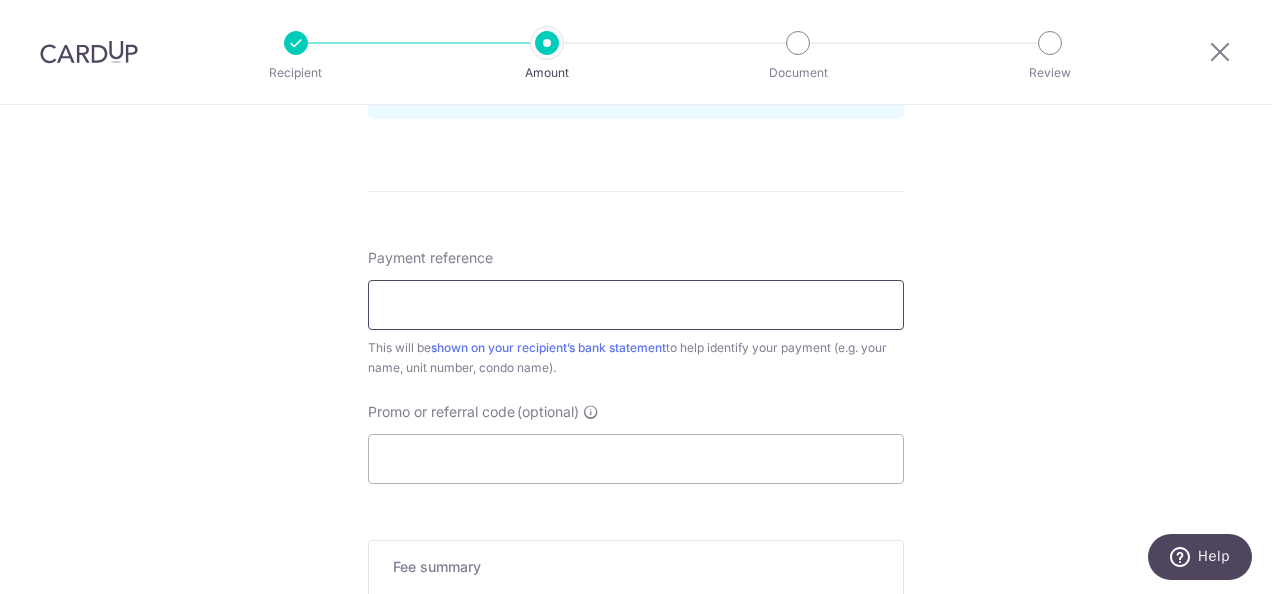 click on "Payment reference" at bounding box center [636, 305] 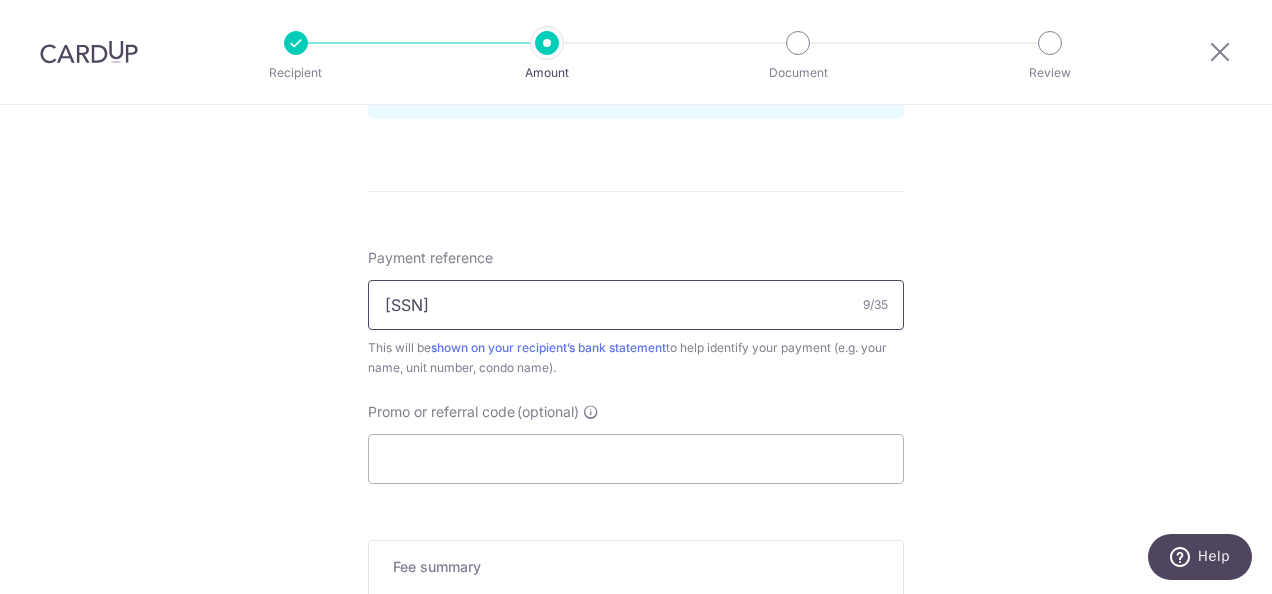 type on "283-12-41" 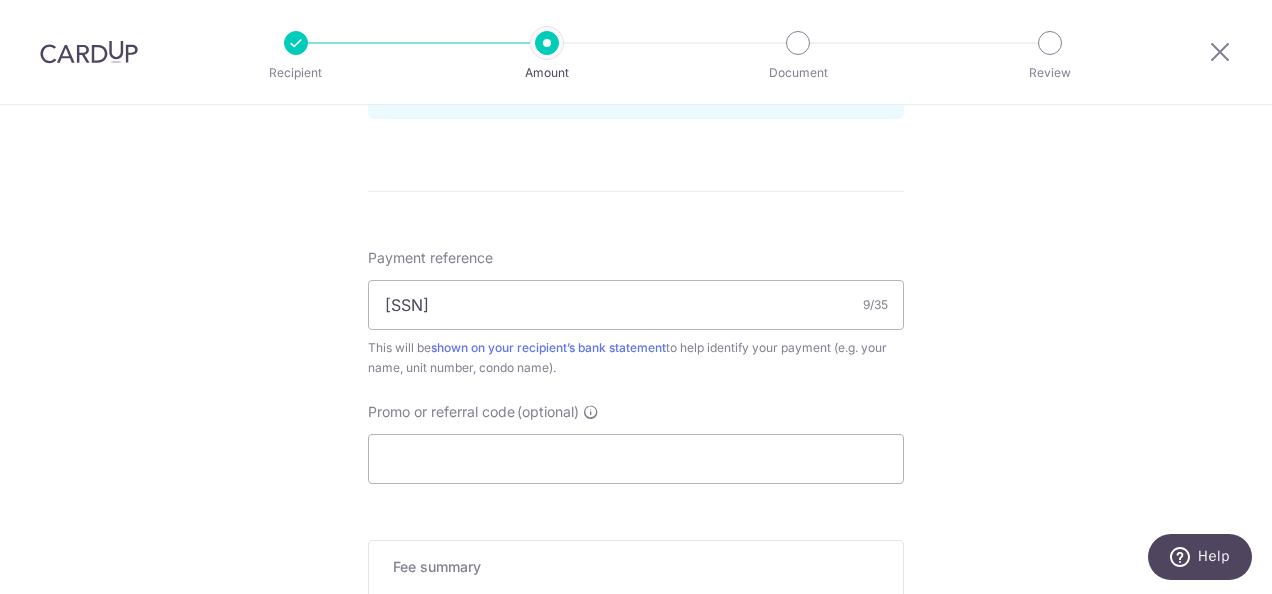 click on "Tell us more about your payment
Enter payment amount
SGD
1,162.81
1162.81
Recipient added successfully!
Select Card
**** 0801
Add credit card
Your Cards
**** 0801
Secure 256-bit SSL
Text
New card details
Card
Secure 256-bit SSL" at bounding box center (636, -48) 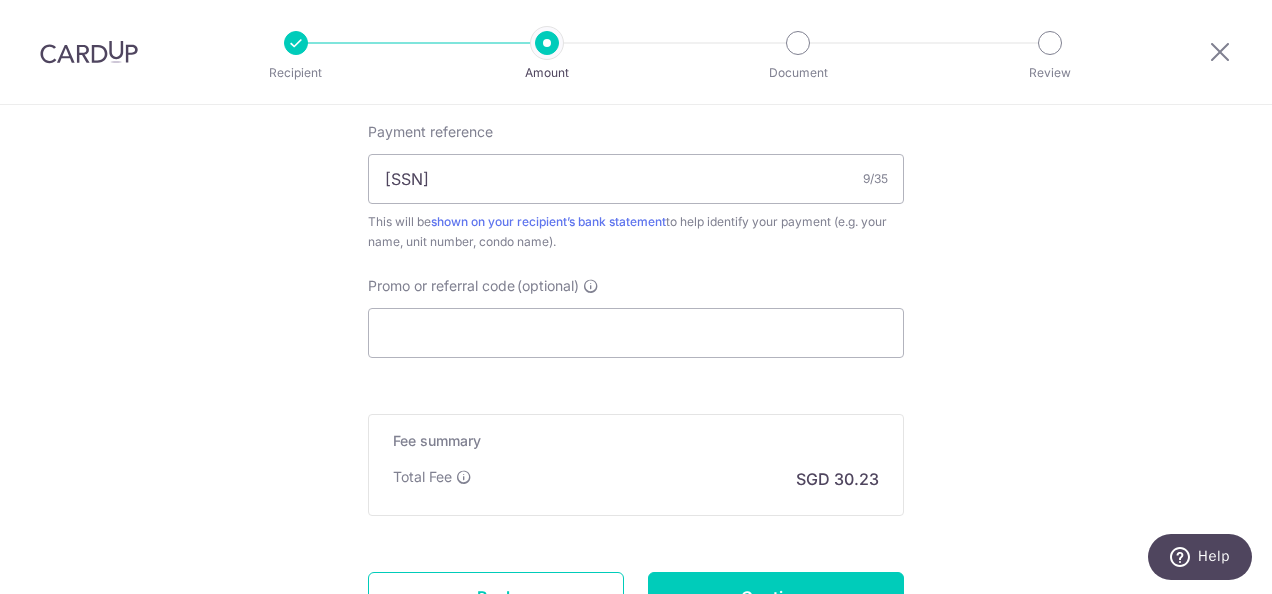 scroll, scrollTop: 1156, scrollLeft: 0, axis: vertical 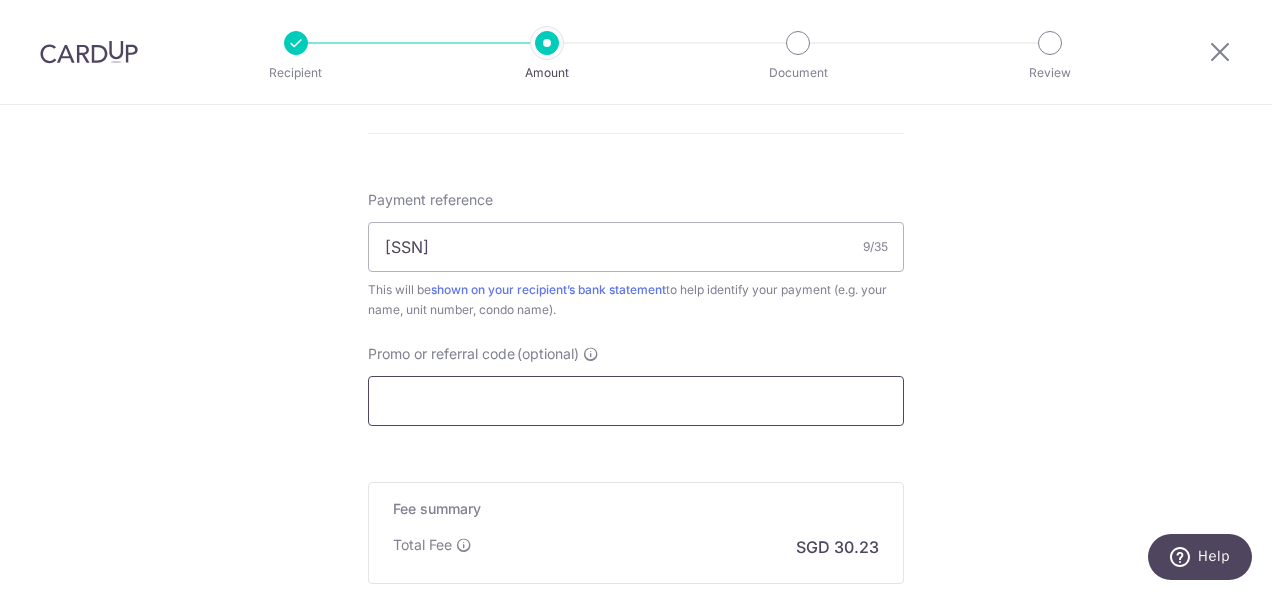 click on "Promo or referral code
(optional)" at bounding box center [636, 401] 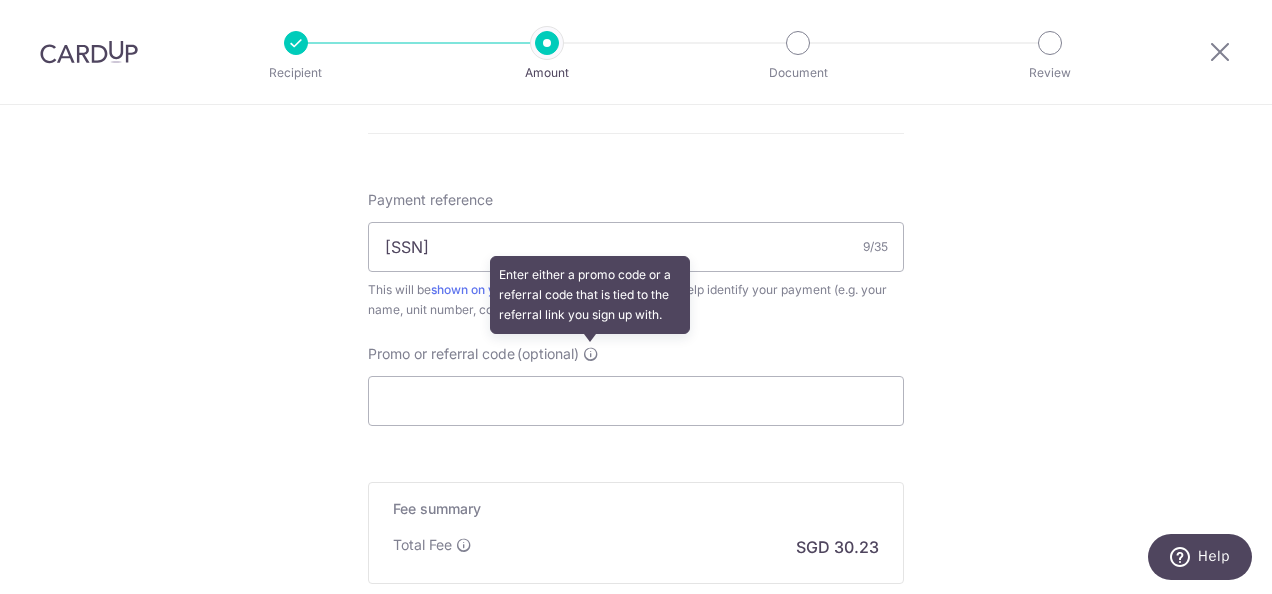 click at bounding box center [591, 354] 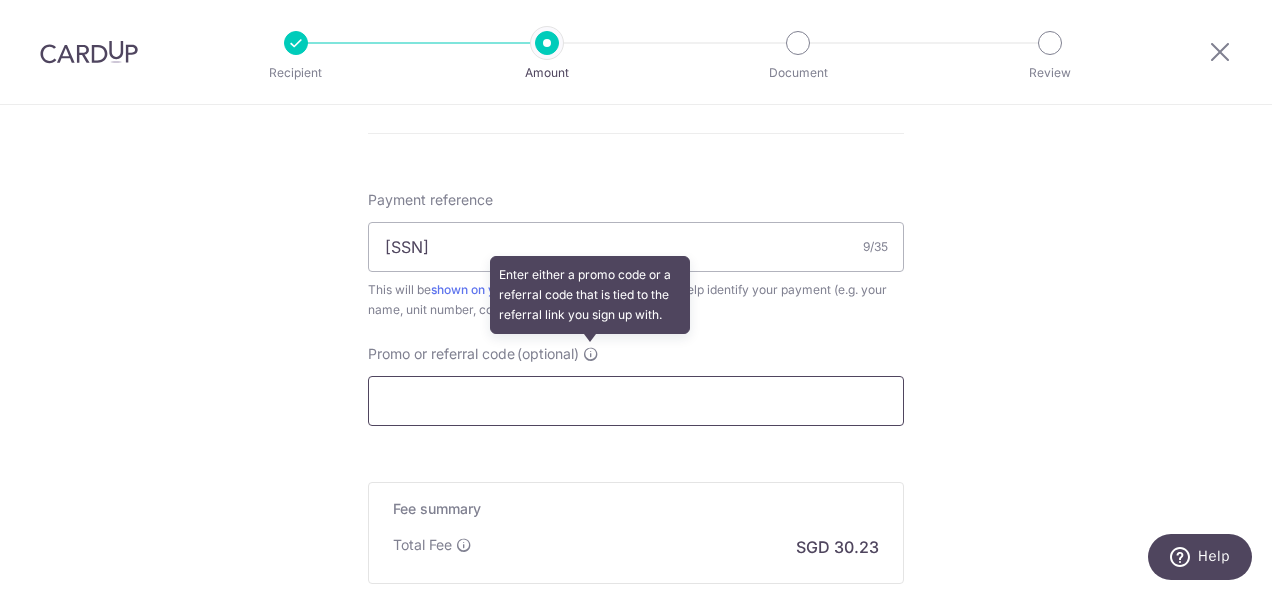 click on "Promo or referral code
(optional)
Enter either a promo code or a referral code that is tied to the referral link you sign up with." at bounding box center [636, 401] 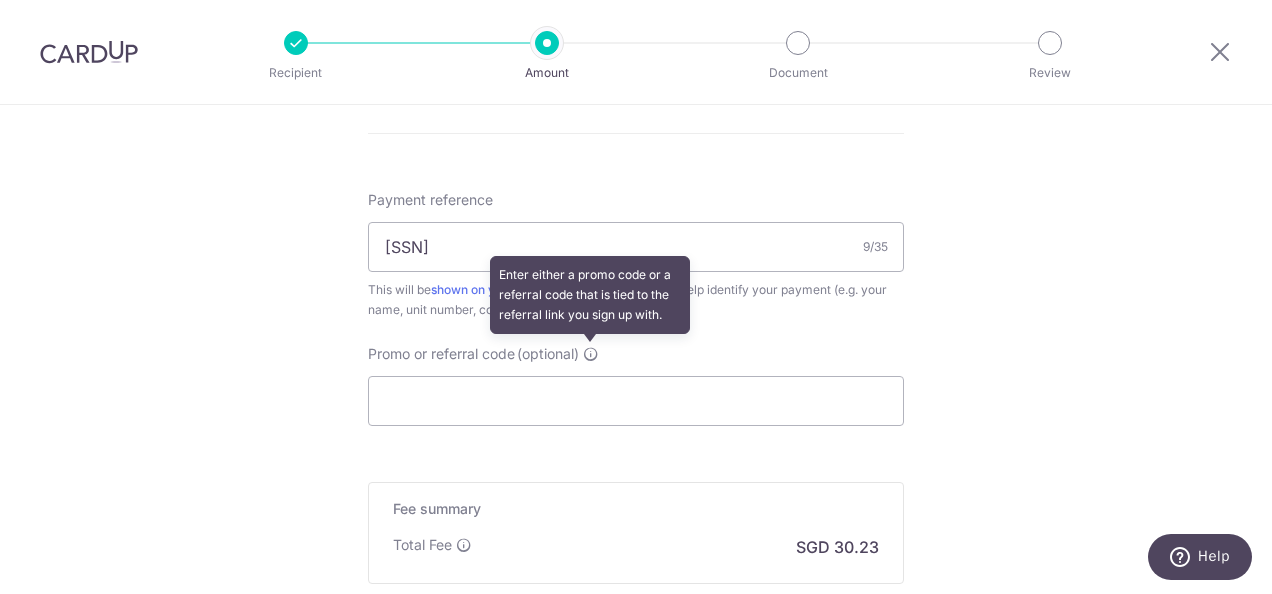 click at bounding box center (591, 354) 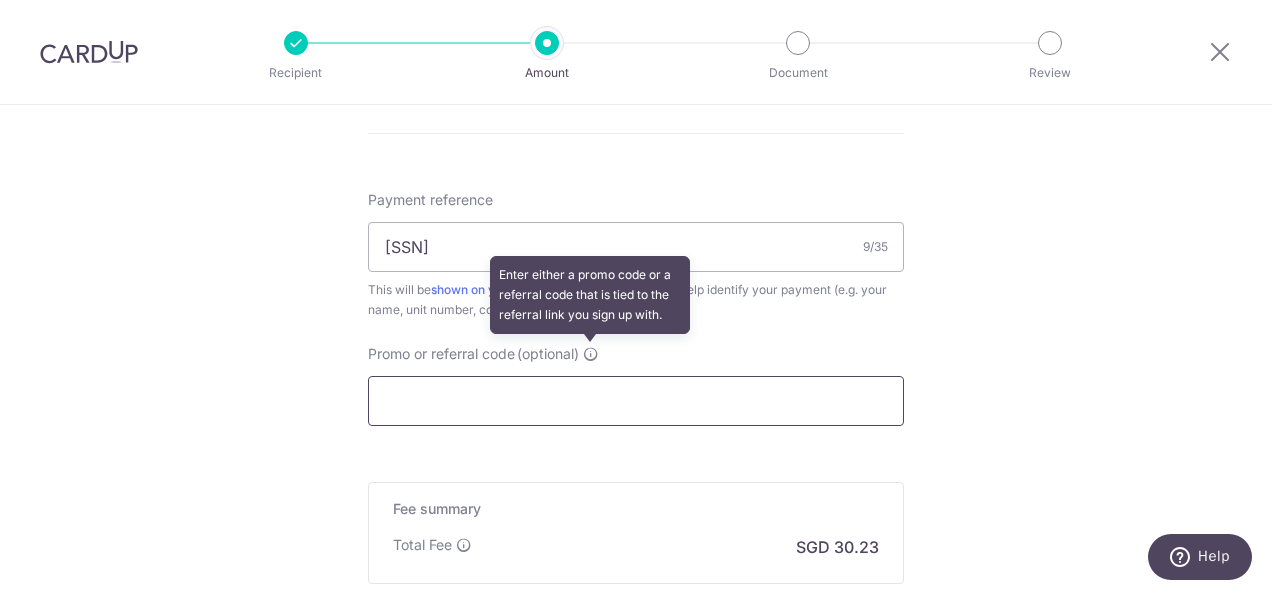 click on "Promo or referral code
(optional)
Enter either a promo code or a referral code that is tied to the referral link you sign up with." at bounding box center [636, 401] 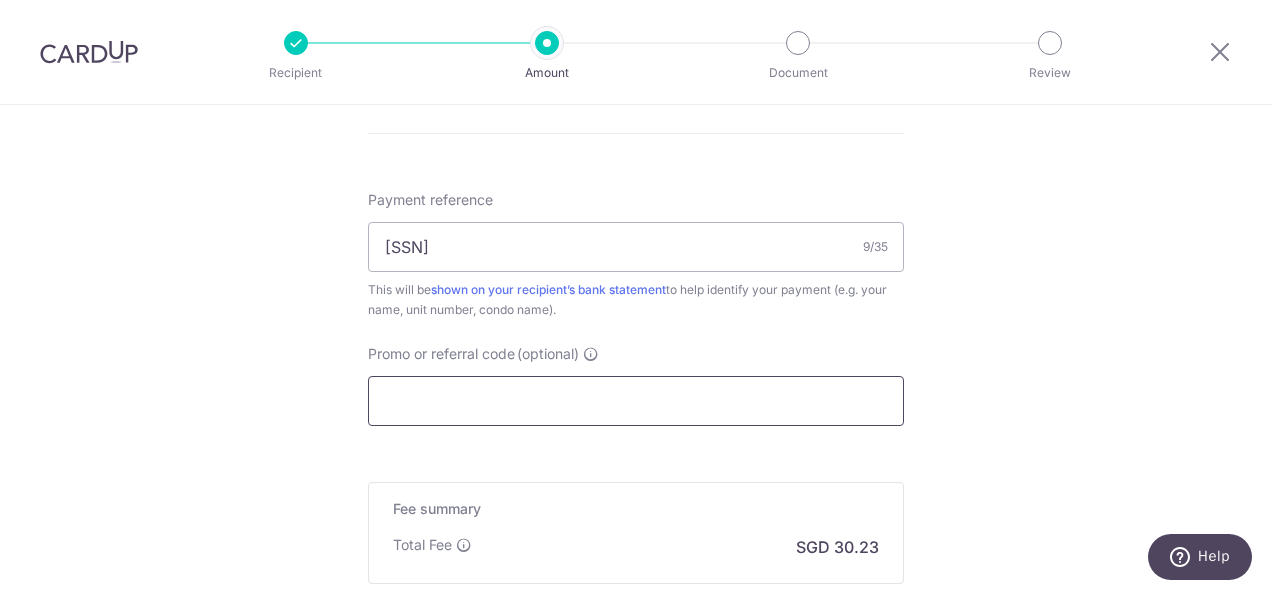 click on "Promo or referral code
(optional)
Enter either a promo code or a referral code that is tied to the referral link you sign up with." at bounding box center [636, 401] 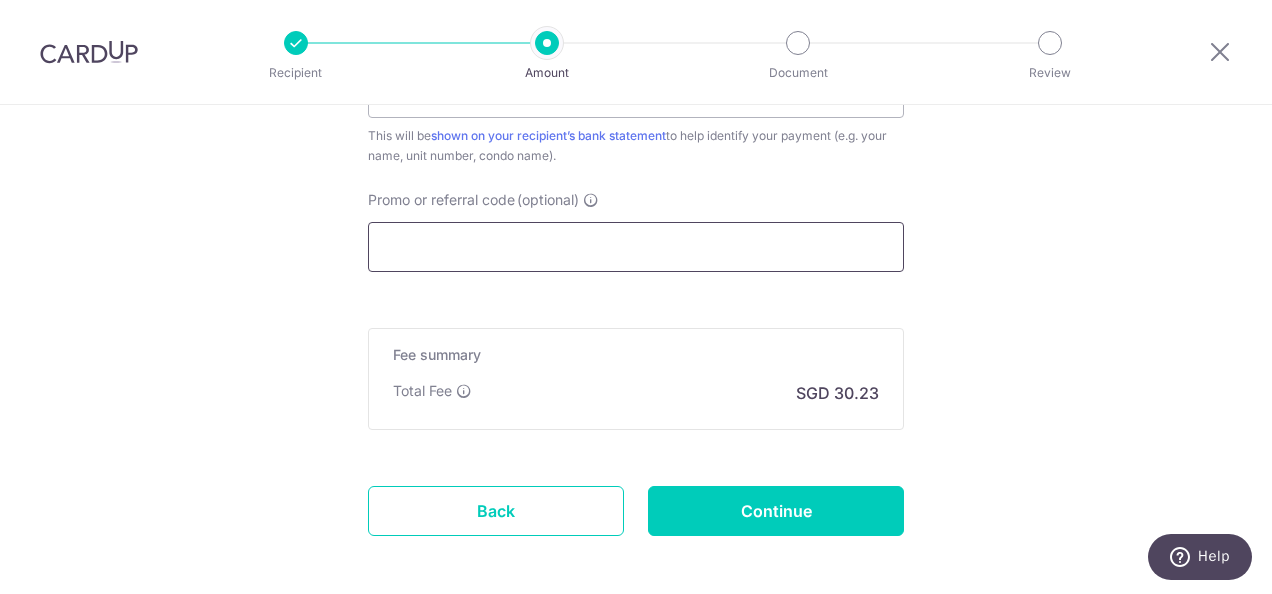 scroll, scrollTop: 1397, scrollLeft: 0, axis: vertical 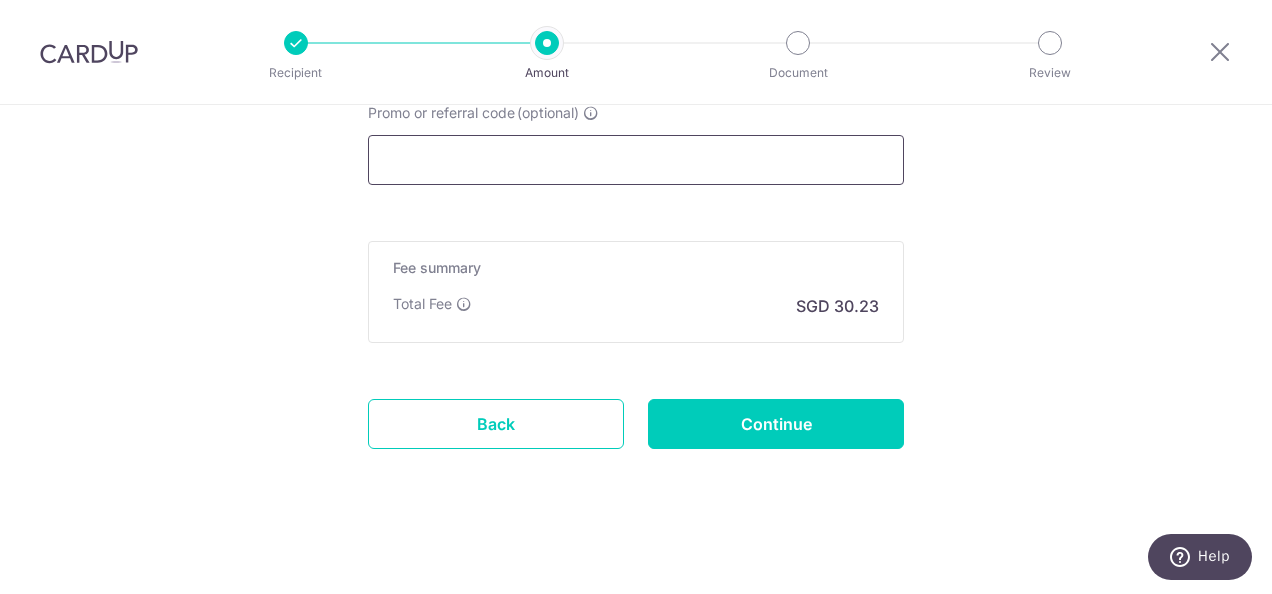 click on "Promo or referral code
(optional)" at bounding box center [636, 160] 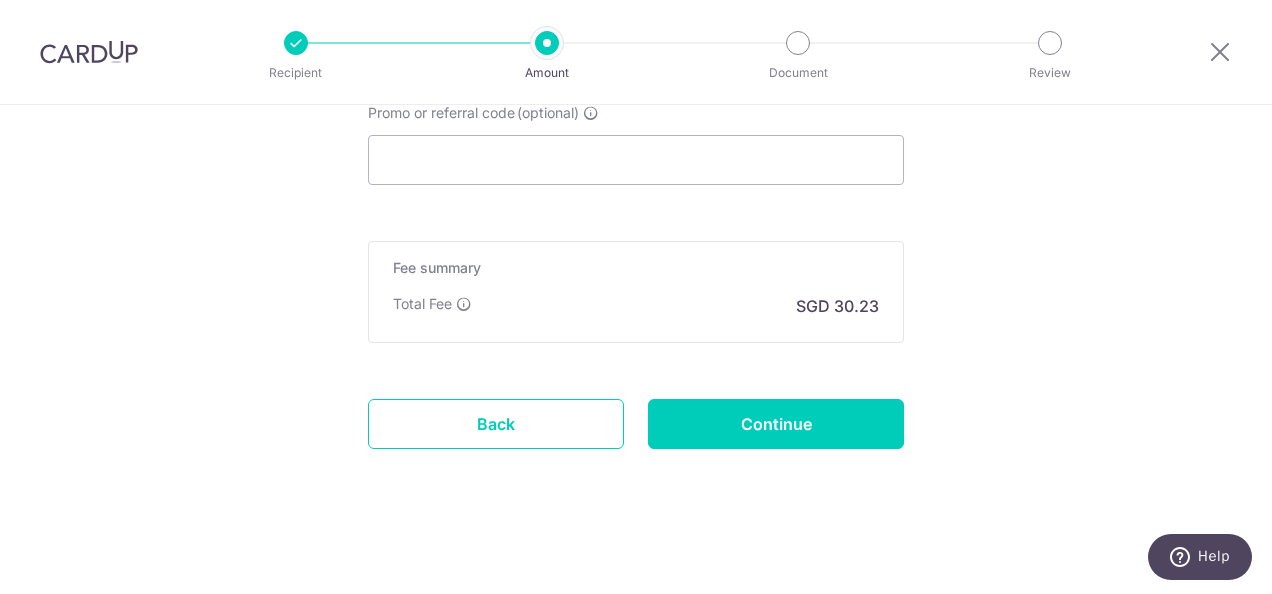 click on "Fee summary
Base fee
Extend fee
Next-day fee
Total Fee
SGD 30.23" at bounding box center [636, 292] 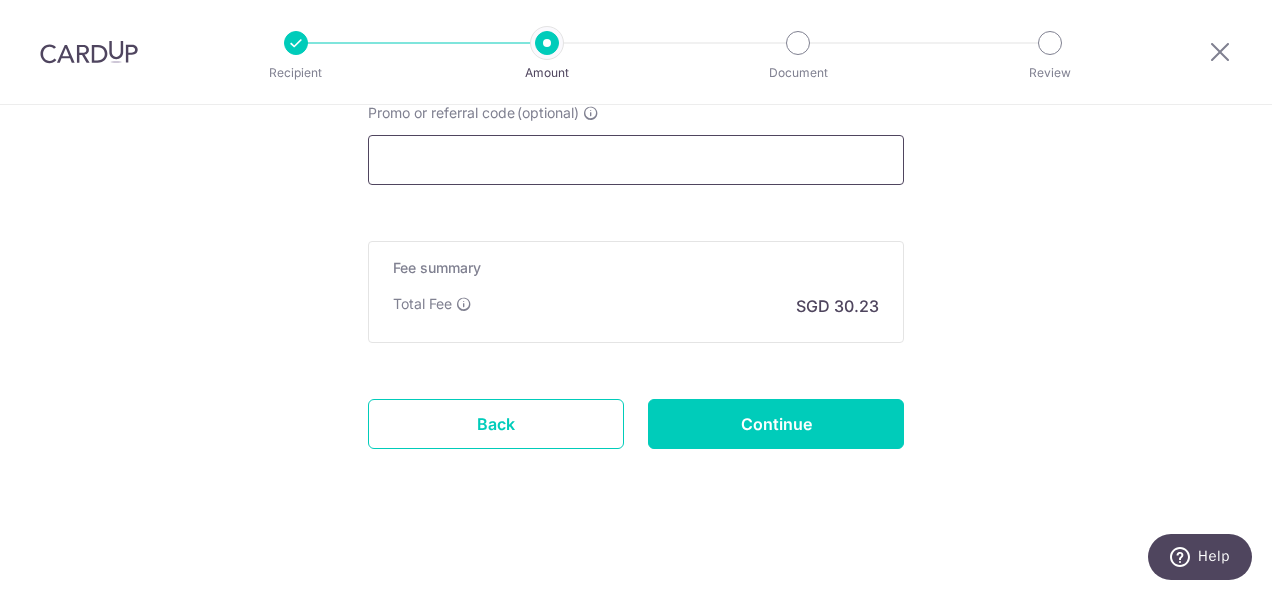 click on "Promo or referral code
(optional)" at bounding box center (636, 160) 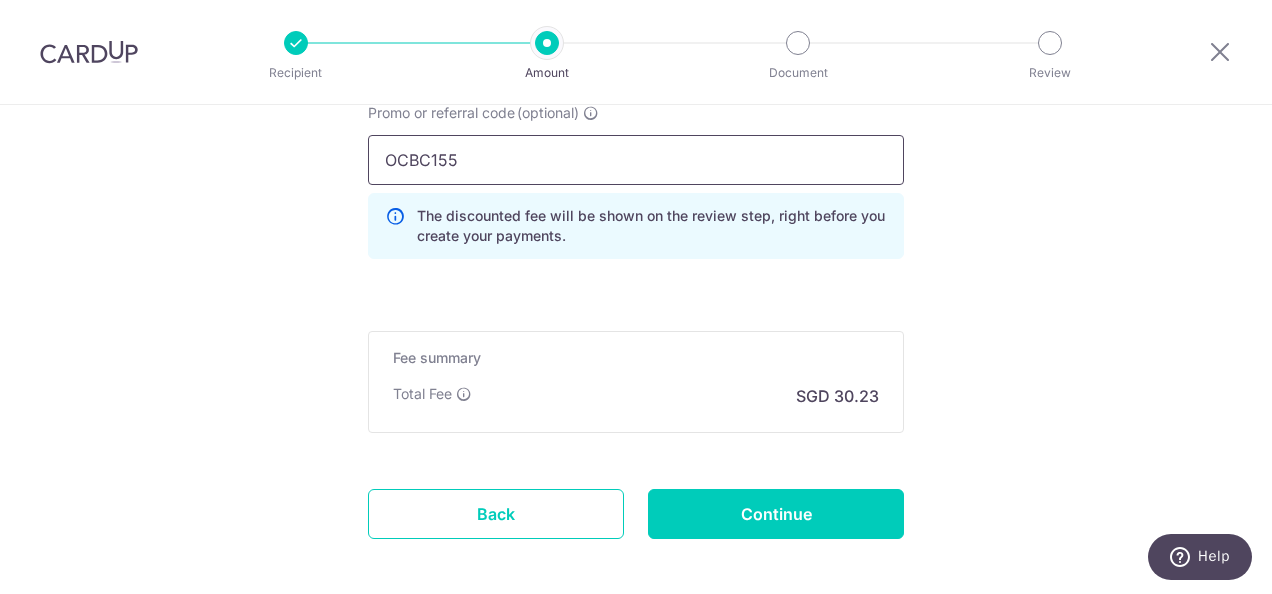 type on "OCBC155" 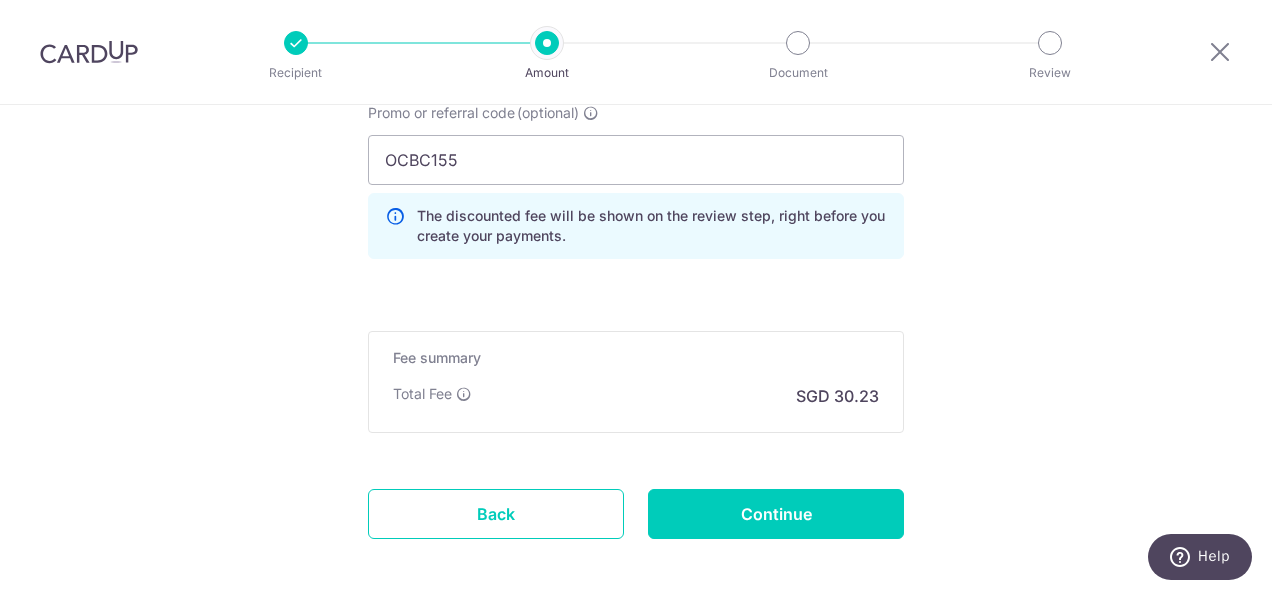 click on "Tell us more about your payment
Enter payment amount
SGD
1,162.81
1162.81
Recipient added successfully!
Select Card
**** 0801
Add credit card
Your Cards
**** 0801
Secure 256-bit SSL
Text
New card details
Card
Secure 256-bit SSL" at bounding box center (636, -302) 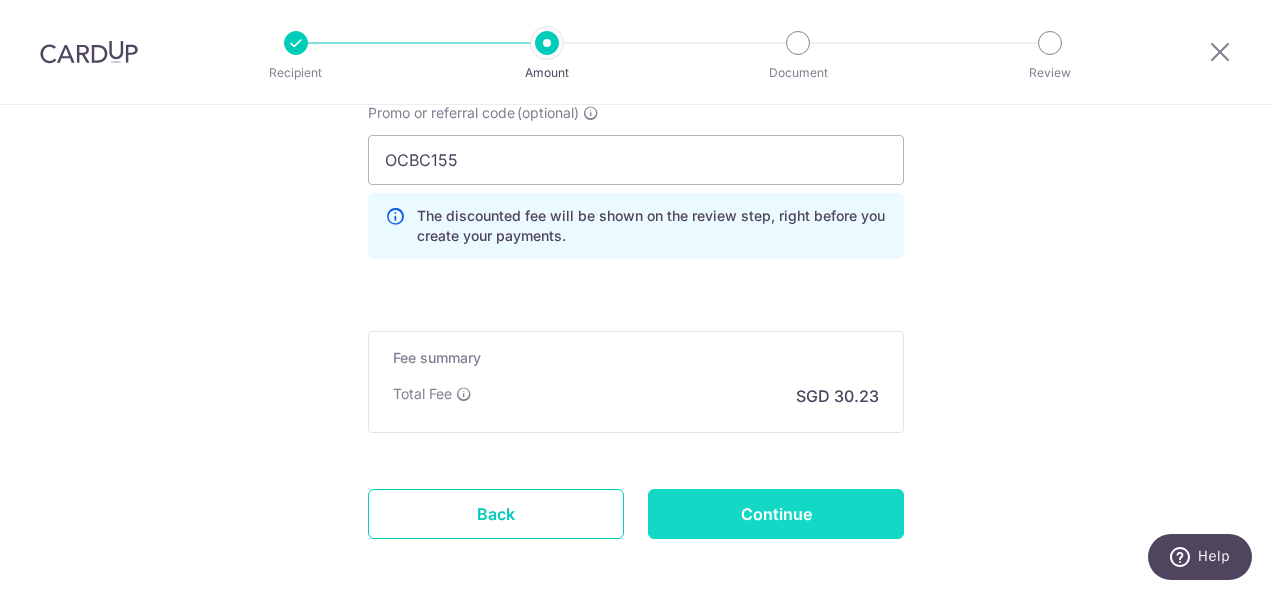 click on "Continue" at bounding box center [776, 514] 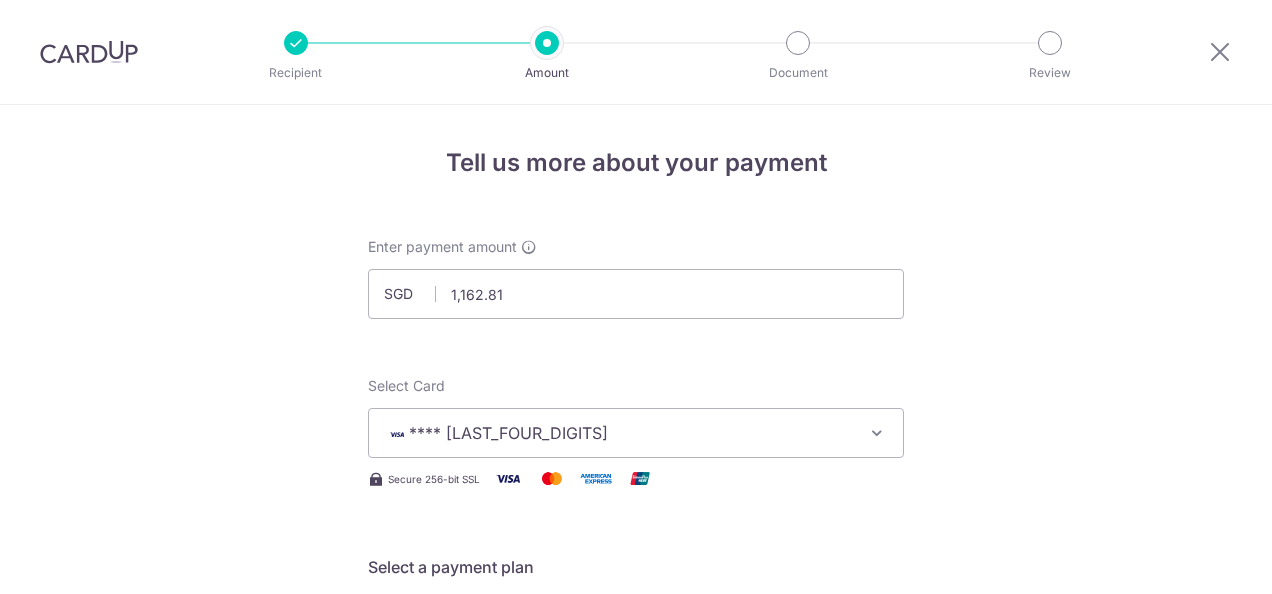 scroll, scrollTop: 0, scrollLeft: 0, axis: both 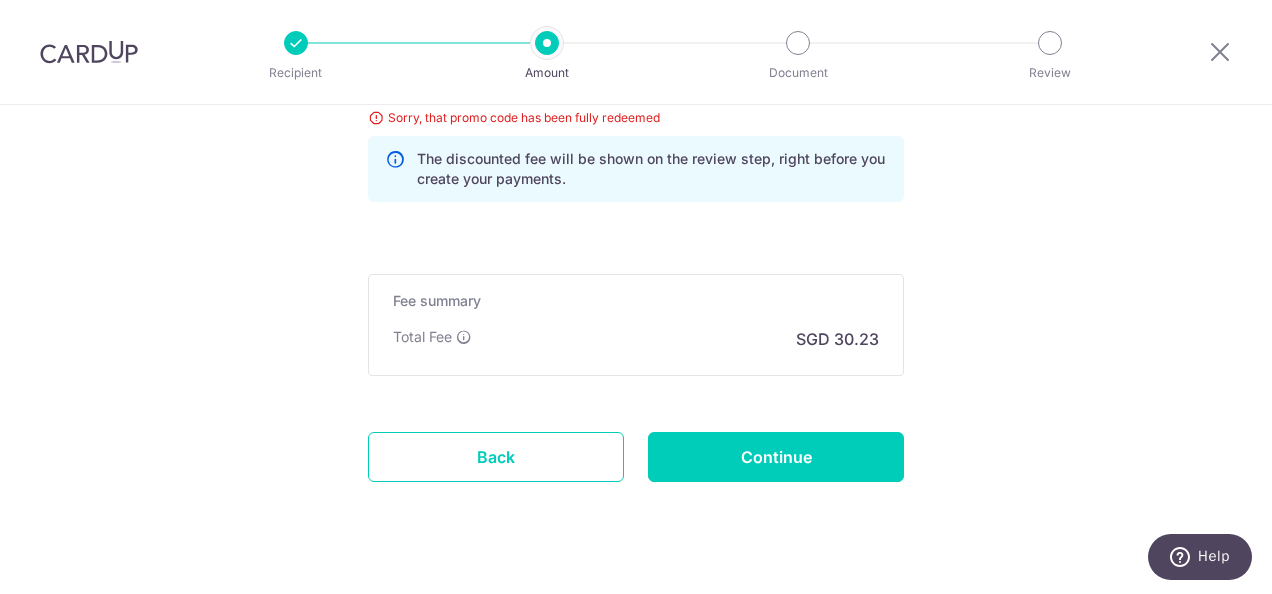 click on "The discounted fee will be shown on the review step, right before you create your payments." at bounding box center [652, 169] 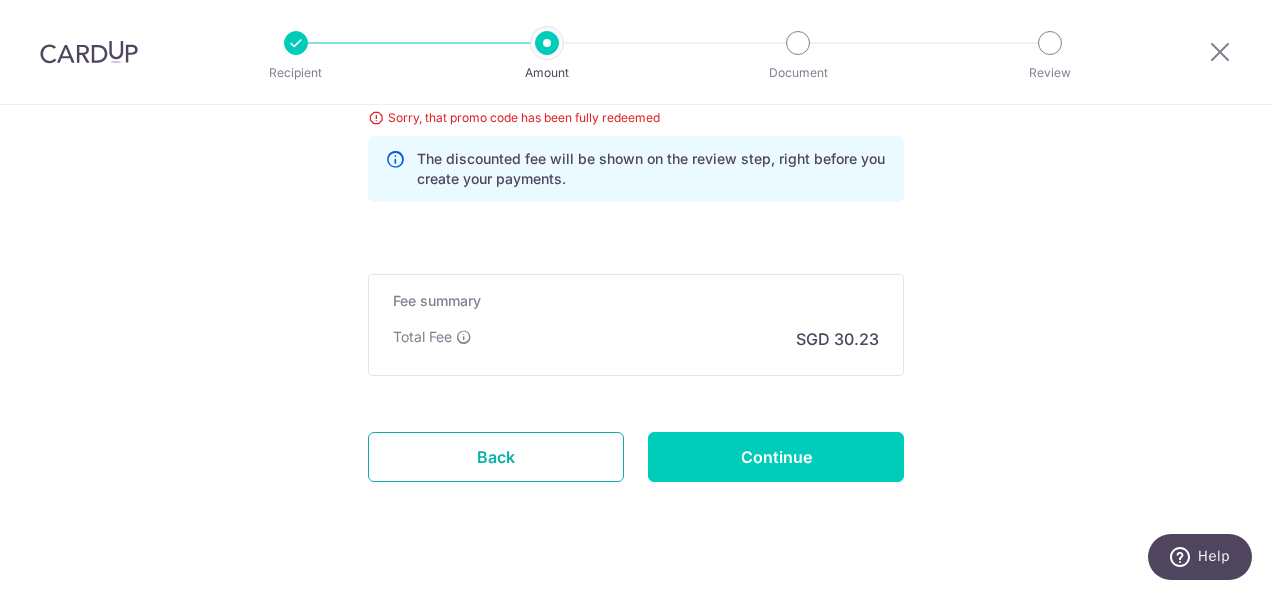 drag, startPoint x: 476, startPoint y: 455, endPoint x: 728, endPoint y: 112, distance: 425.62073 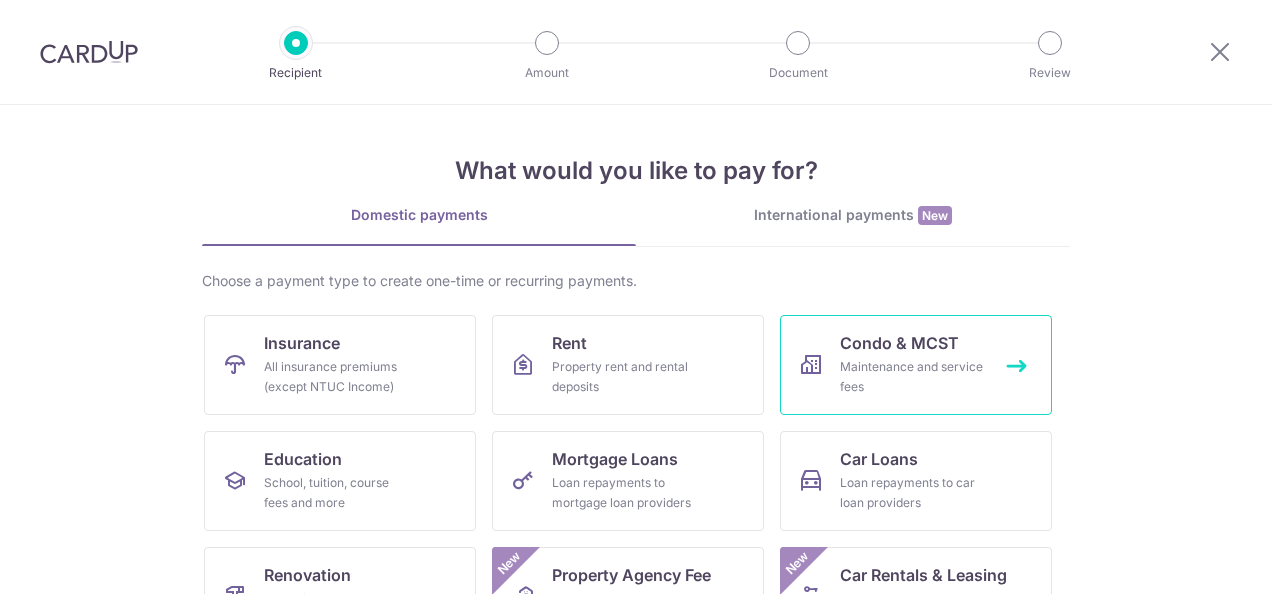 click on "Maintenance and service fees" at bounding box center [912, 377] 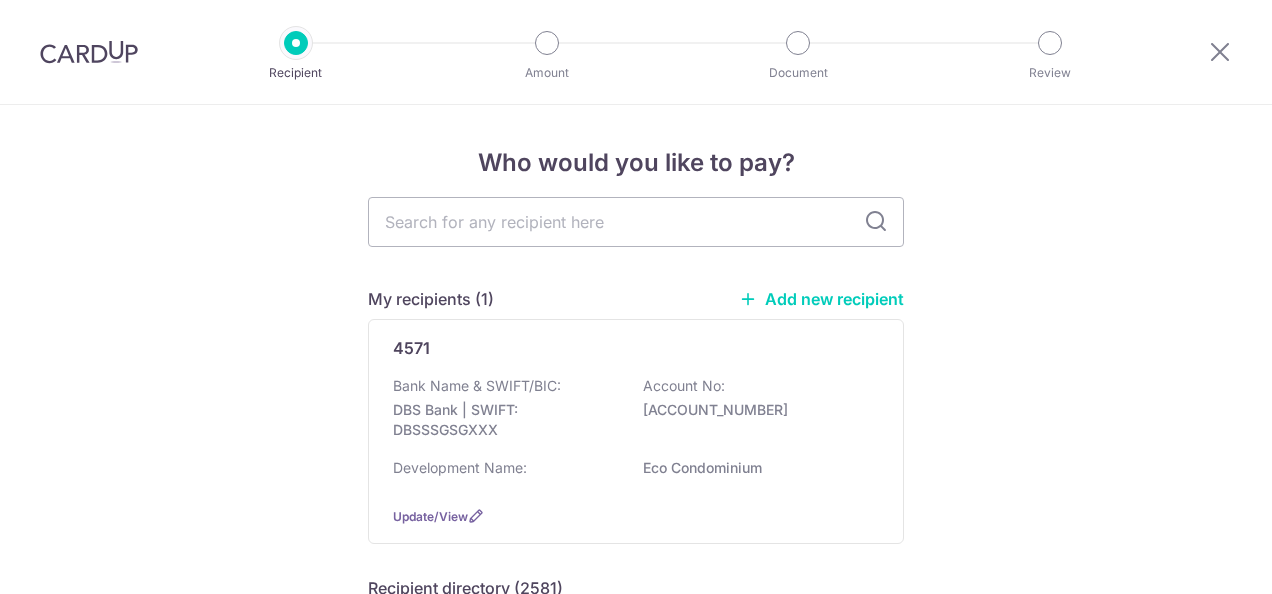 scroll, scrollTop: 0, scrollLeft: 0, axis: both 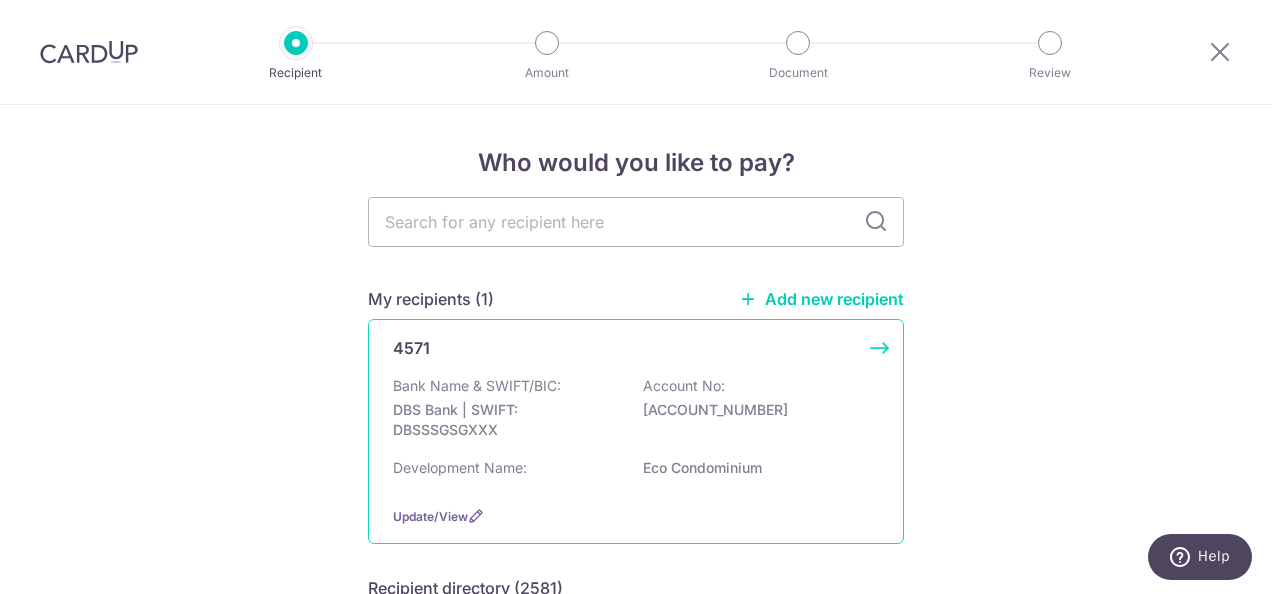 click on "Bank Name & SWIFT/BIC:
DBS Bank | SWIFT: DBSSSGSGXXX
Account No:
0039574665" at bounding box center [636, 413] 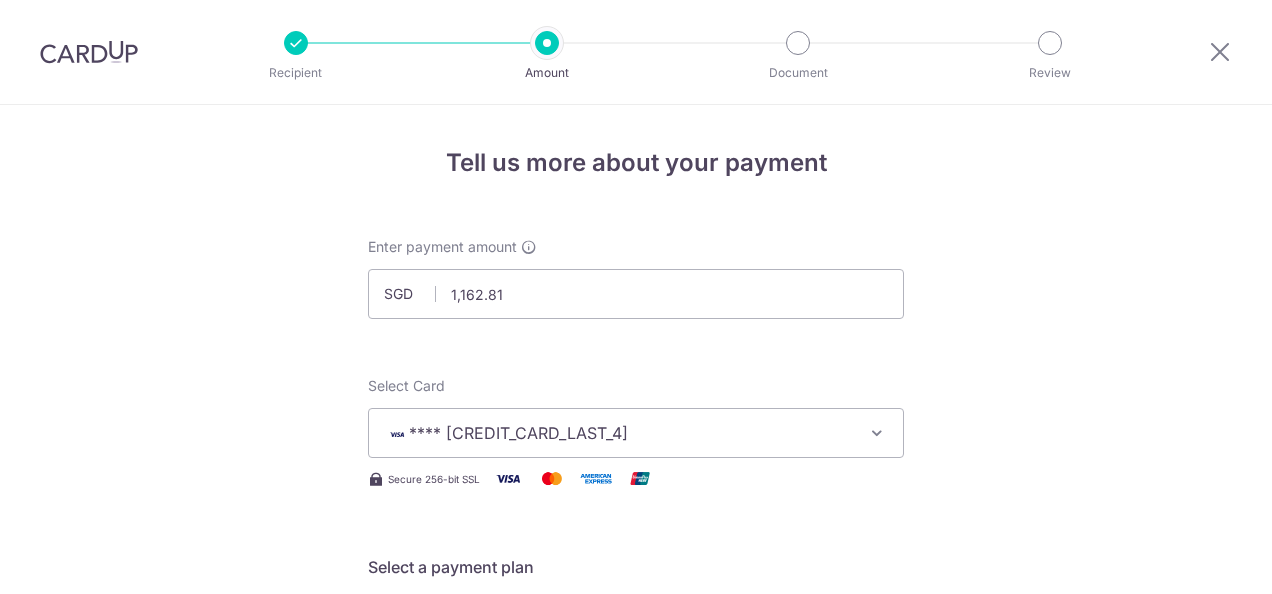 scroll, scrollTop: 0, scrollLeft: 0, axis: both 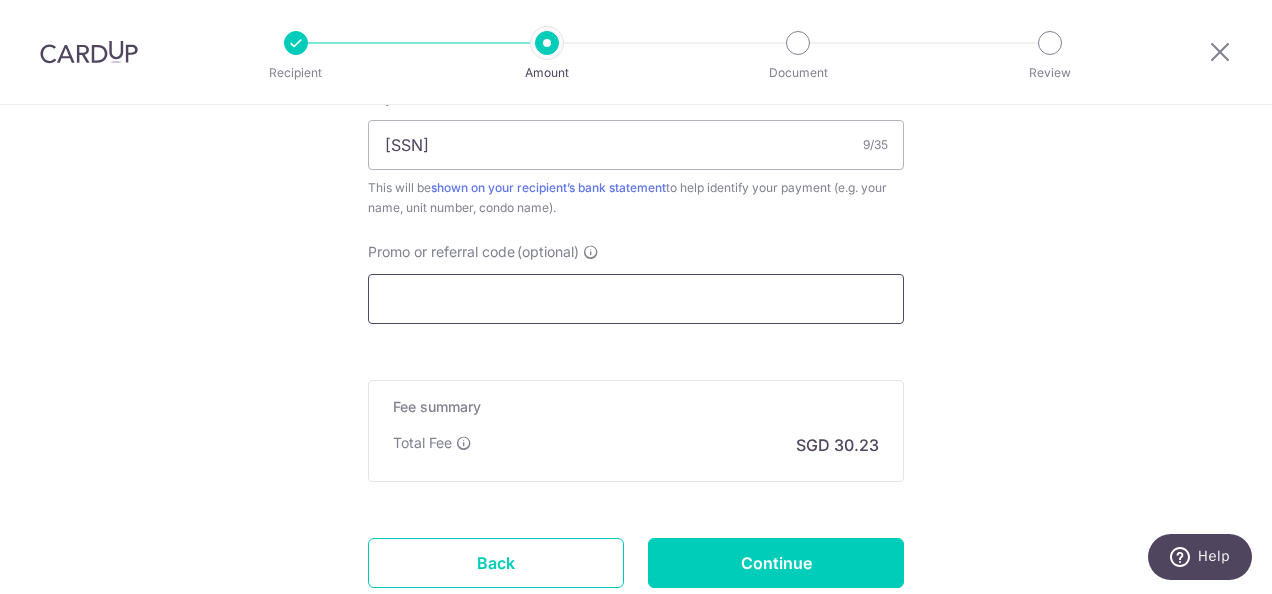 click on "Promo or referral code
(optional)" at bounding box center [636, 299] 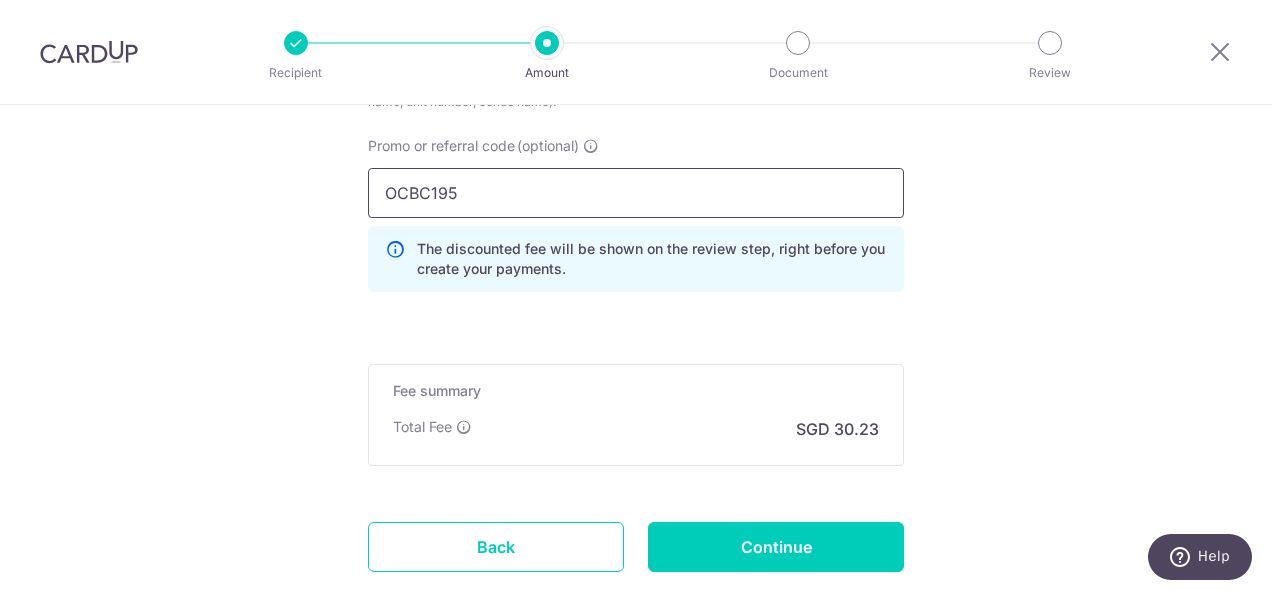 scroll, scrollTop: 1390, scrollLeft: 0, axis: vertical 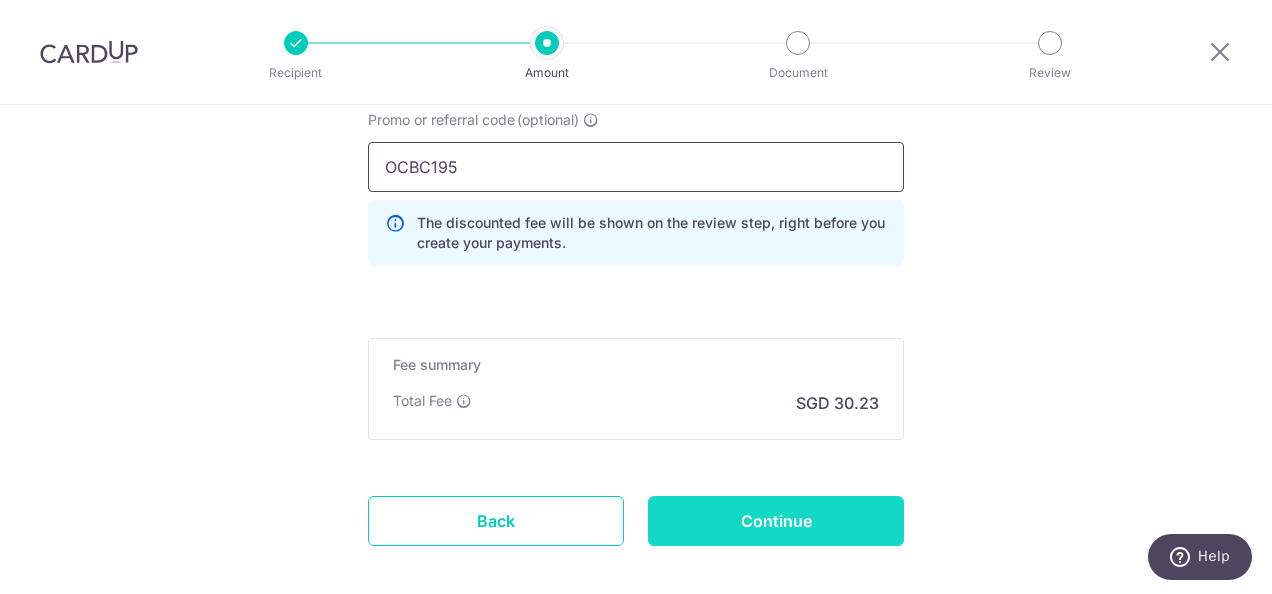 type on "OCBC195" 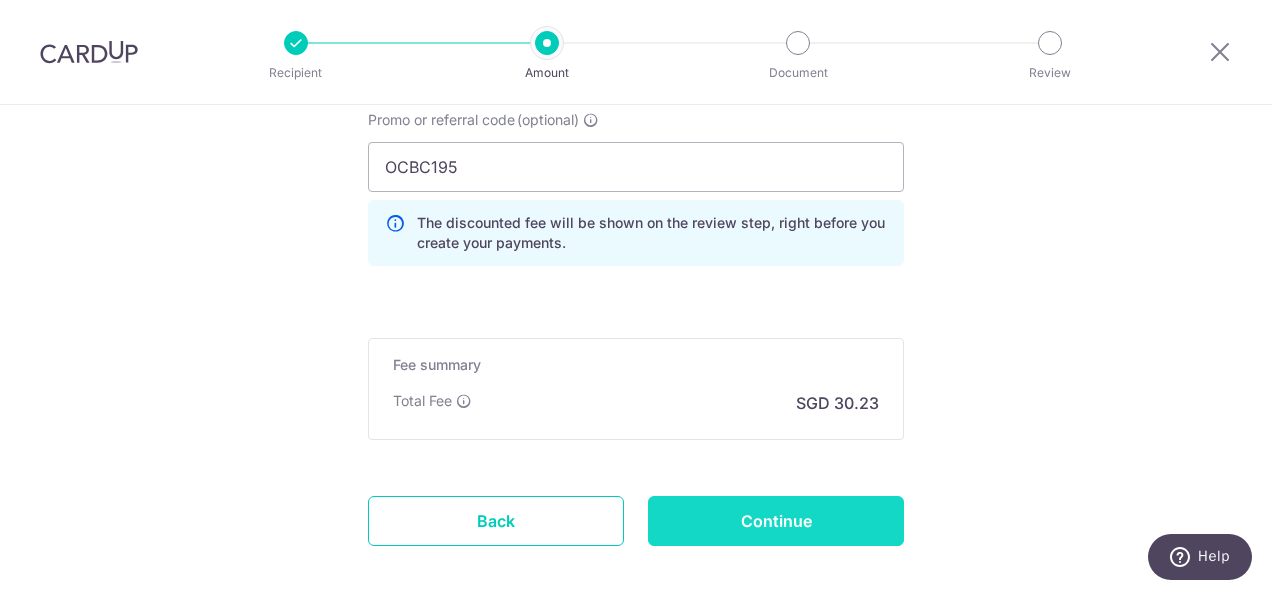click on "Continue" at bounding box center (776, 521) 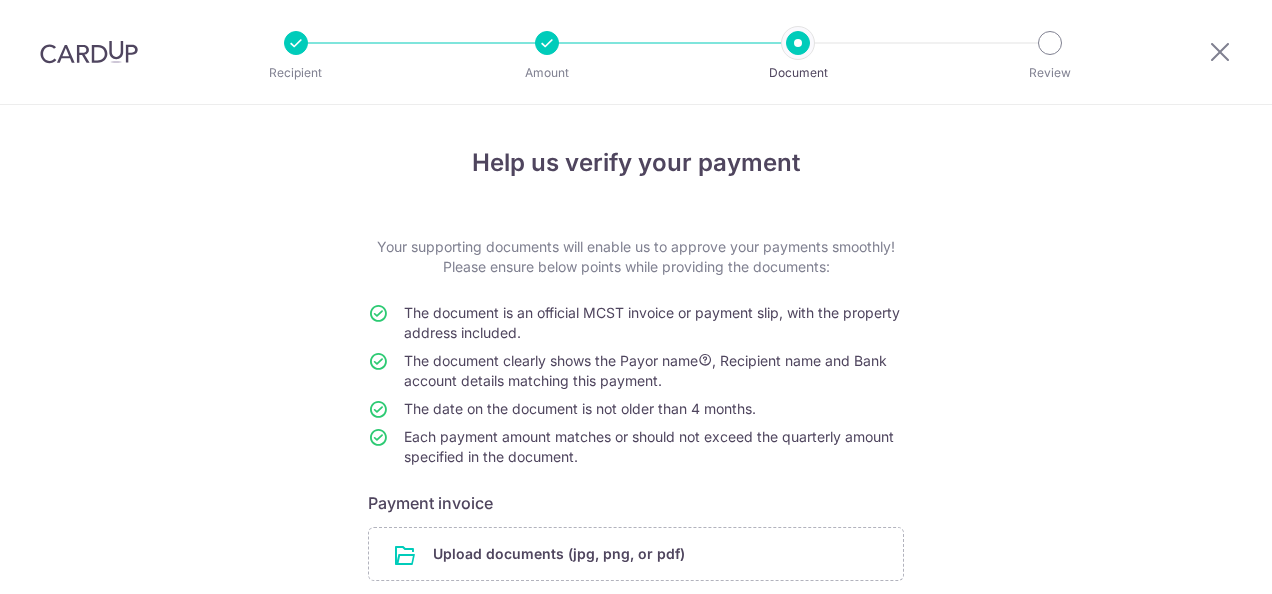 scroll, scrollTop: 0, scrollLeft: 0, axis: both 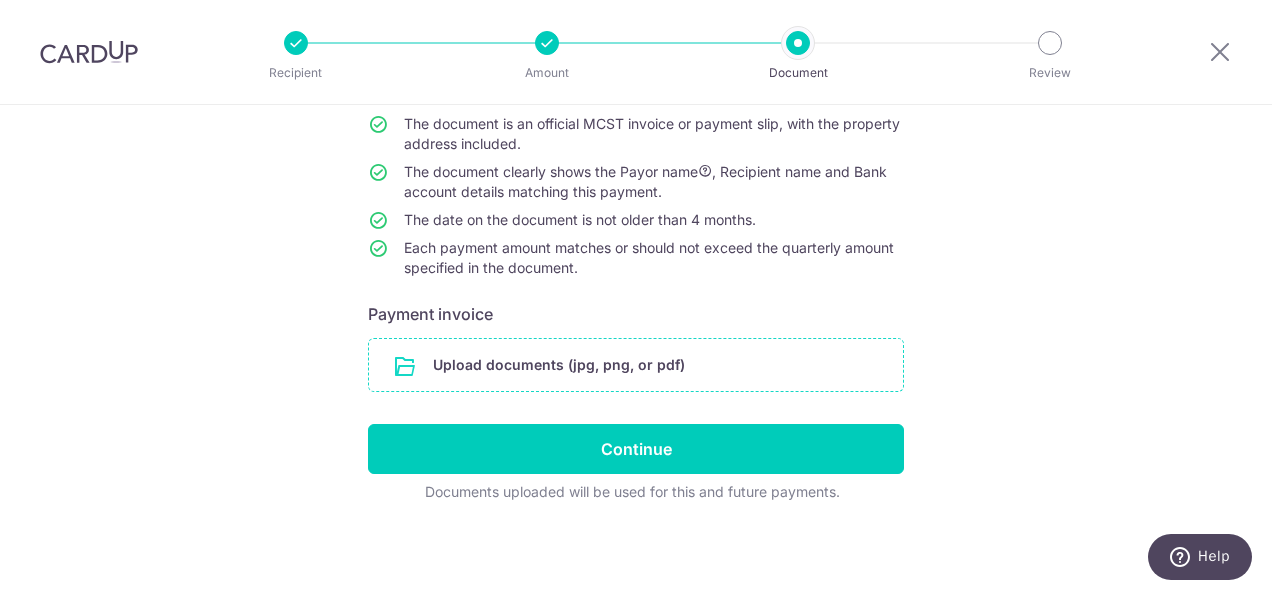 click at bounding box center [636, 365] 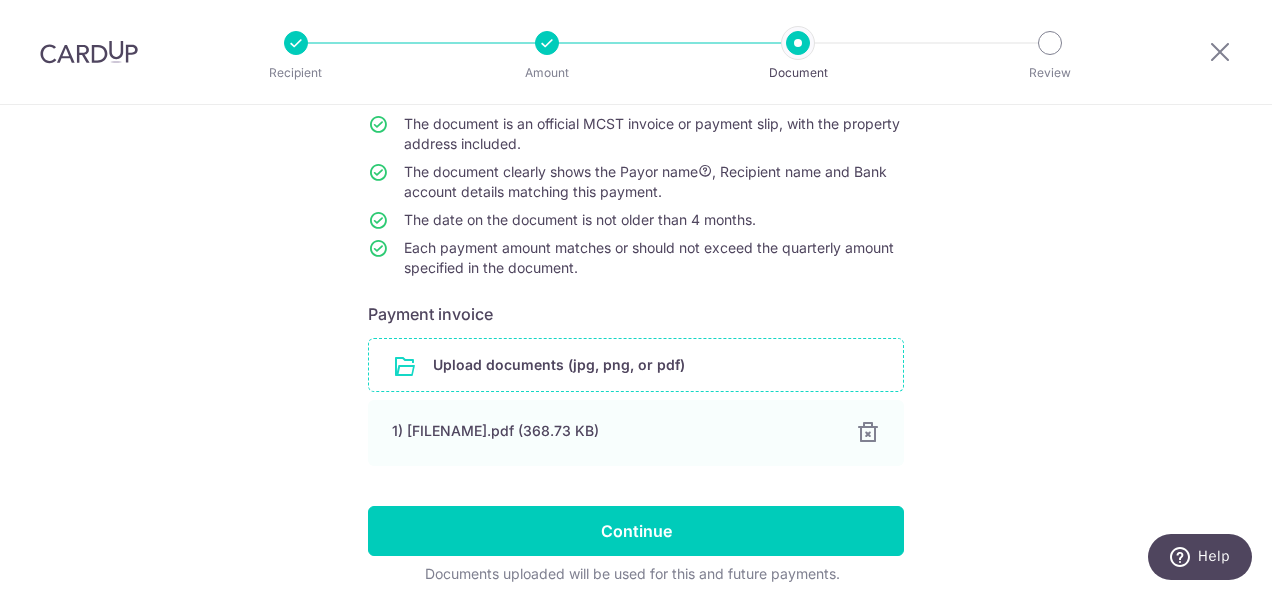 scroll, scrollTop: 271, scrollLeft: 0, axis: vertical 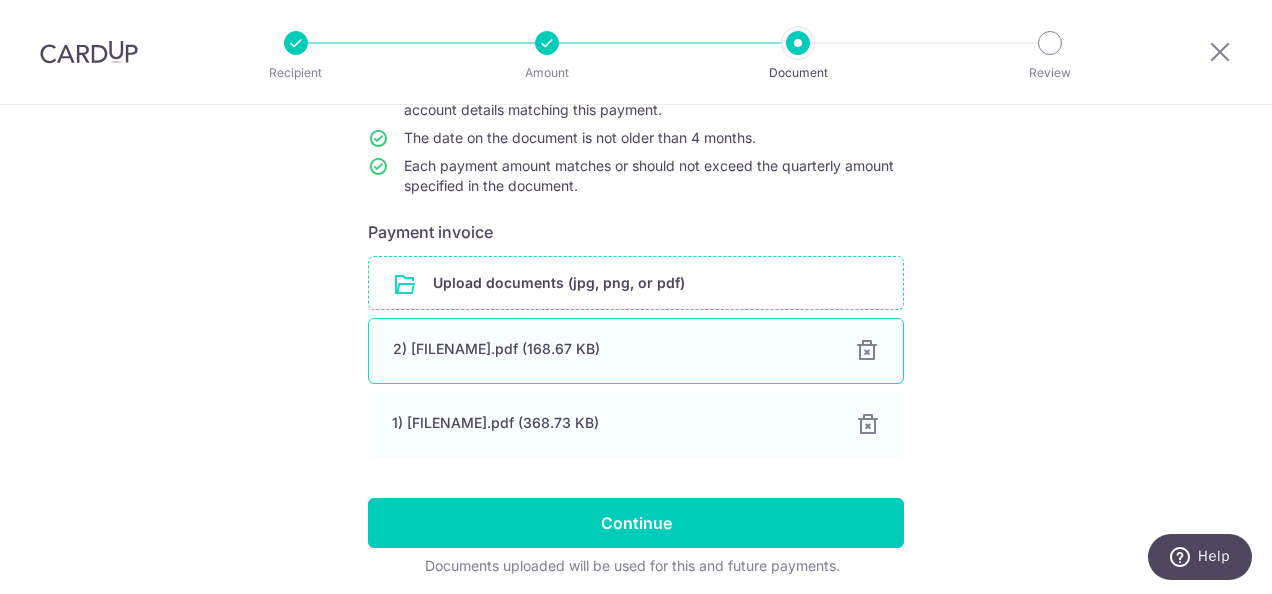 click at bounding box center (867, 351) 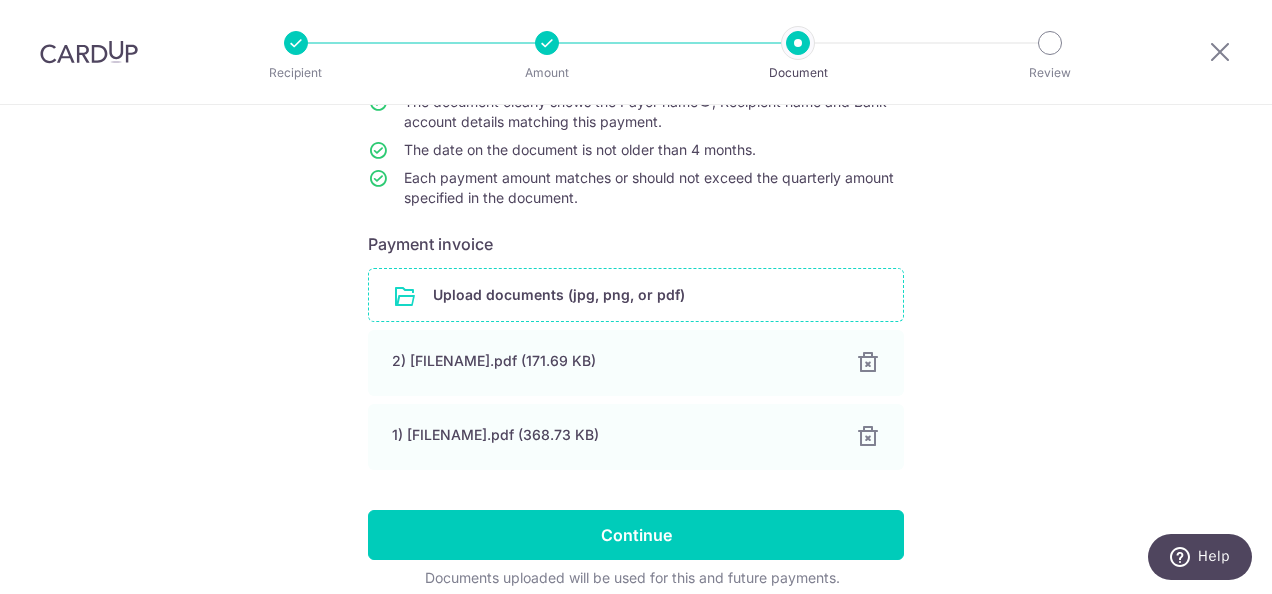 scroll, scrollTop: 345, scrollLeft: 0, axis: vertical 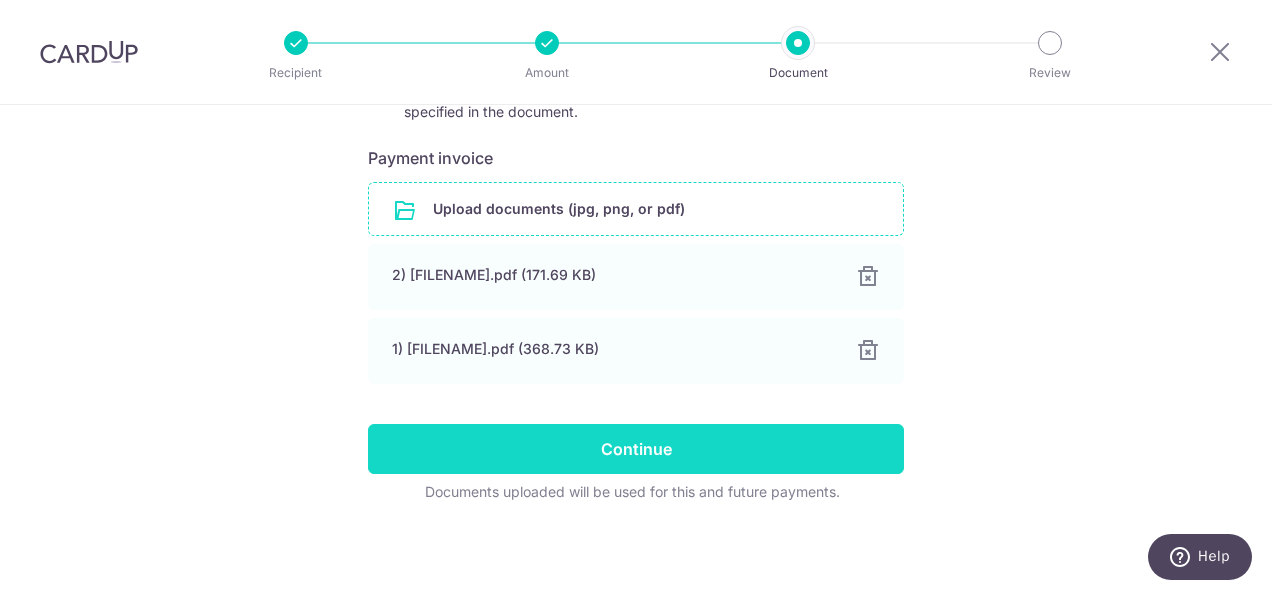click on "Continue" at bounding box center (636, 449) 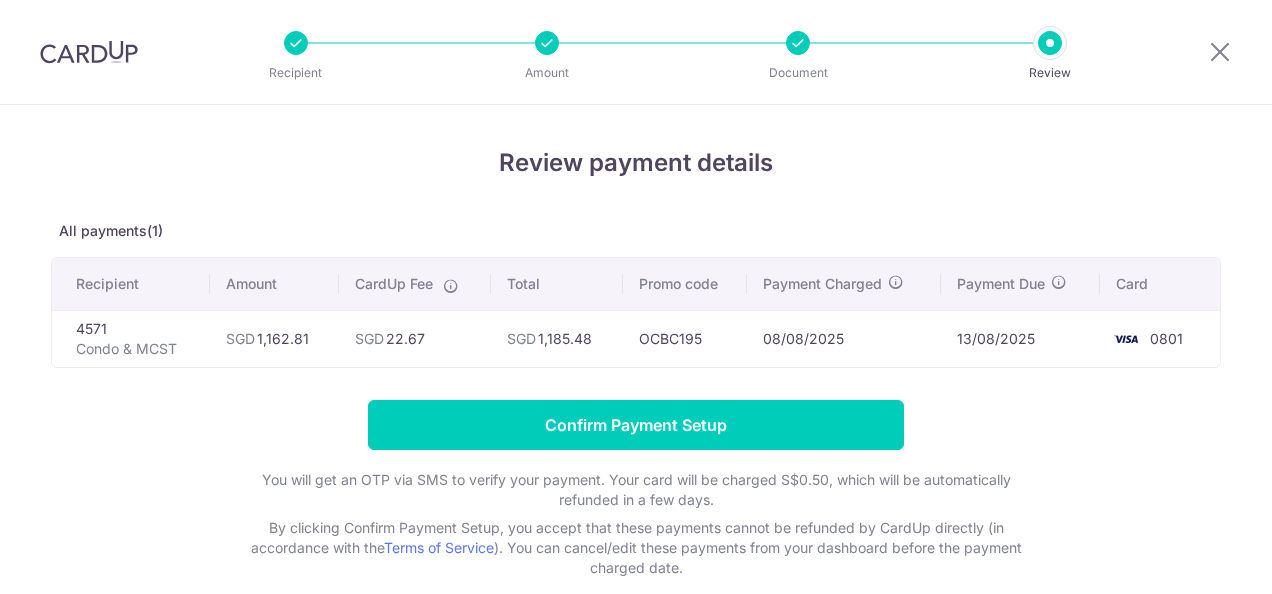 scroll, scrollTop: 0, scrollLeft: 0, axis: both 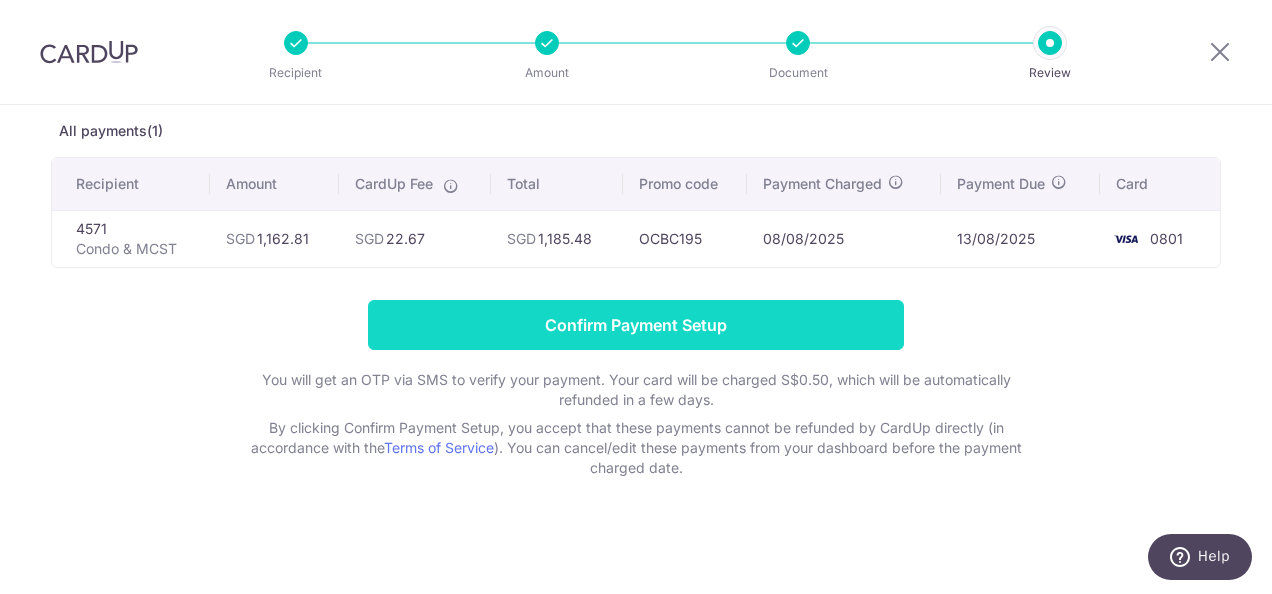 click on "Confirm Payment Setup" at bounding box center [636, 325] 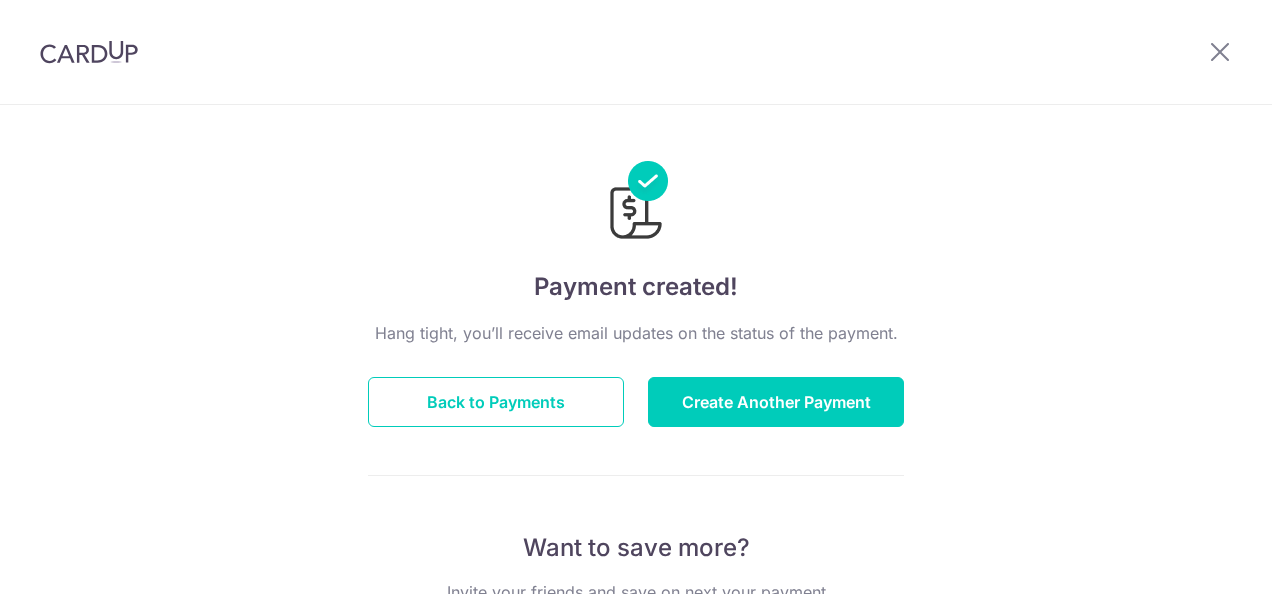 scroll, scrollTop: 0, scrollLeft: 0, axis: both 